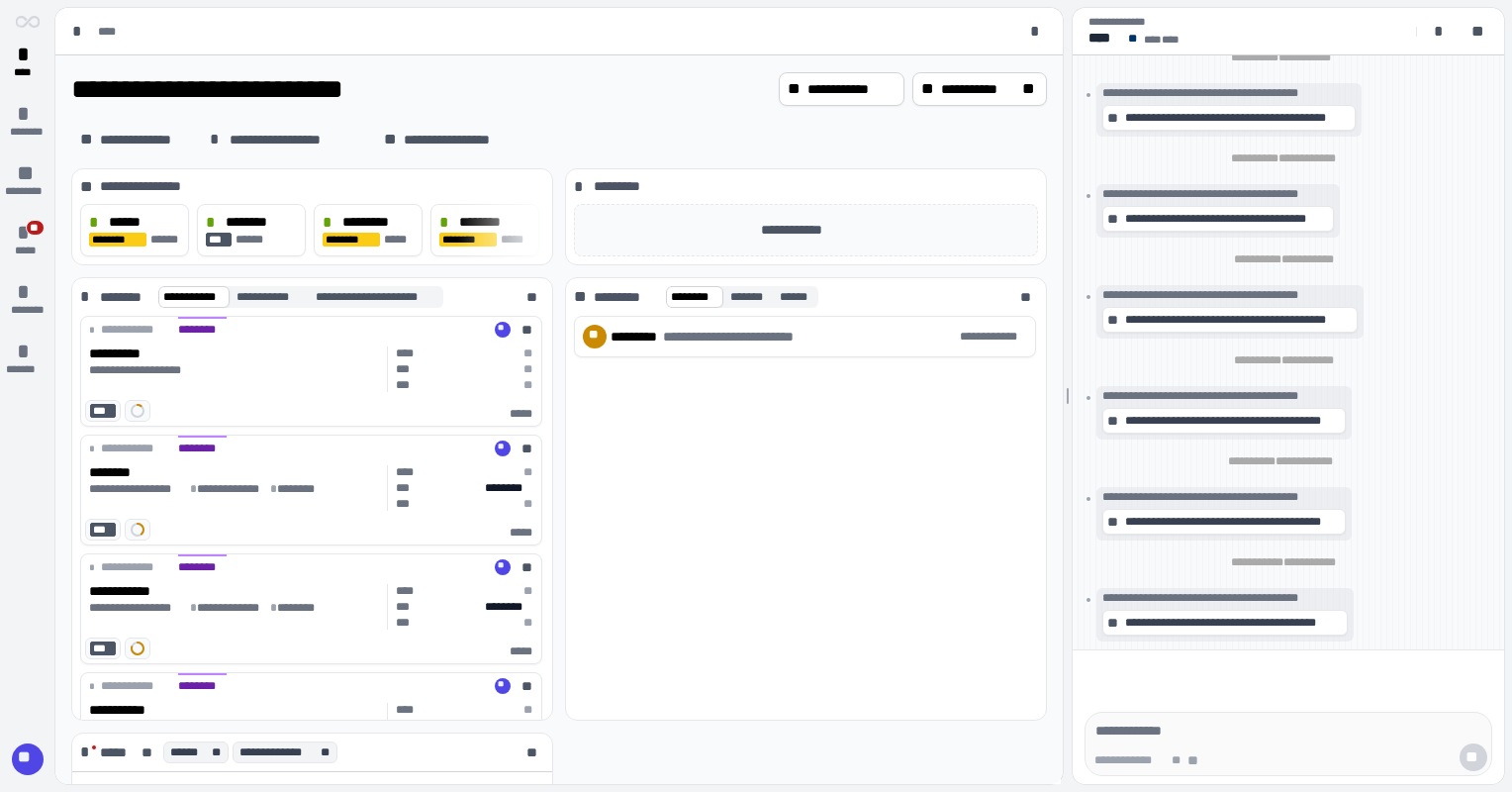 scroll, scrollTop: 0, scrollLeft: 0, axis: both 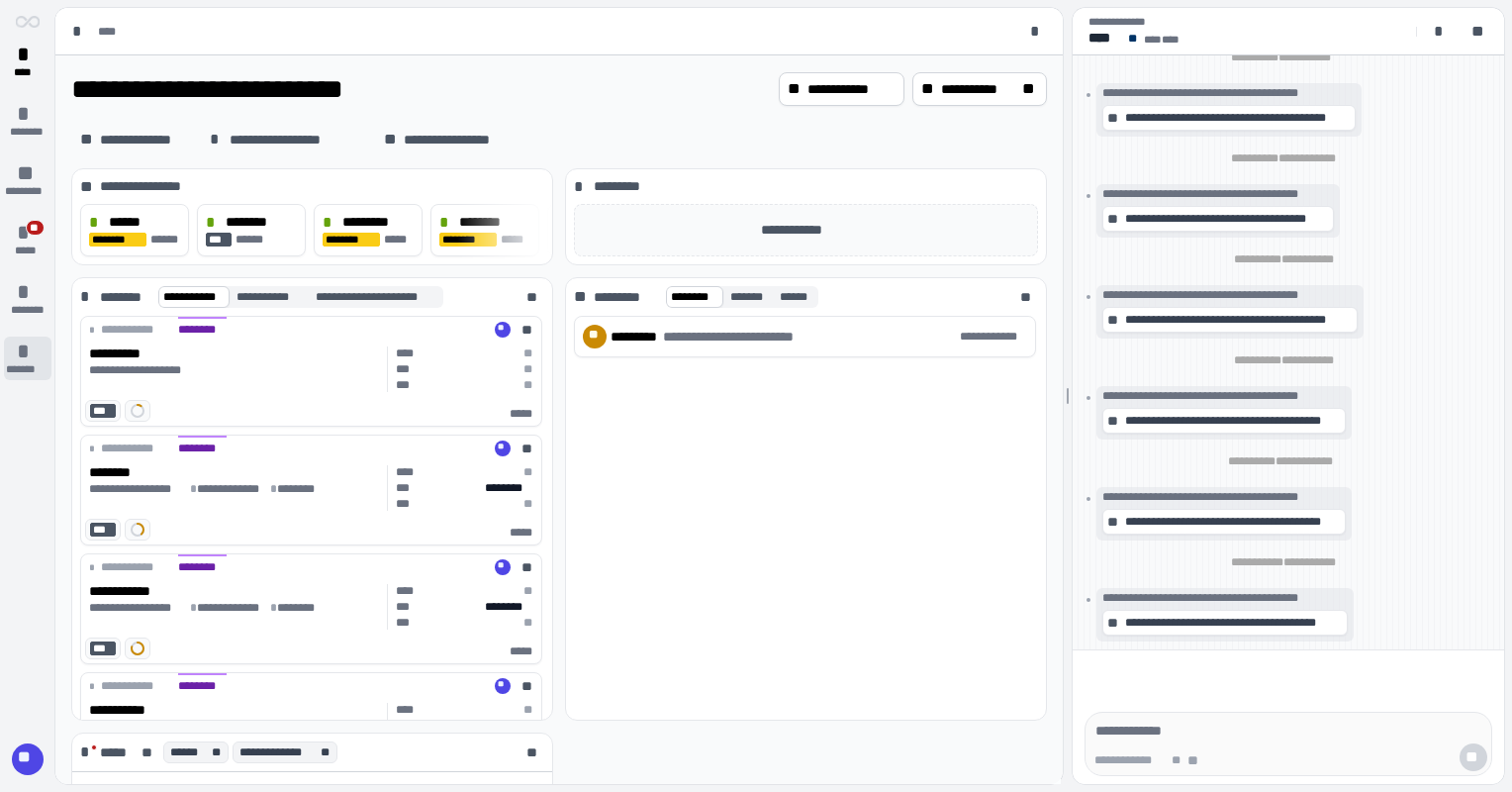 click on "*" at bounding box center (28, 351) 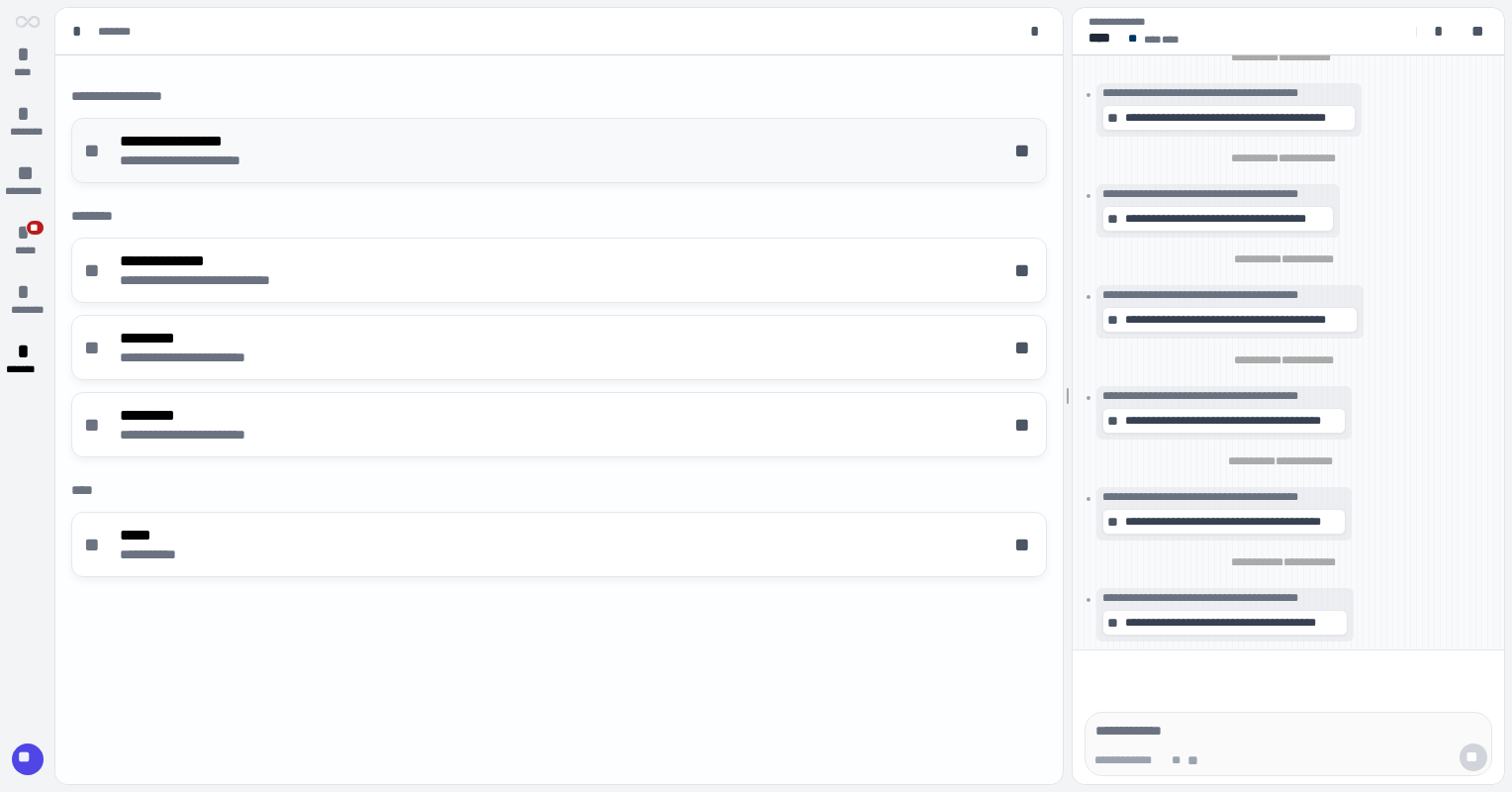 click on "**********" at bounding box center (204, 160) 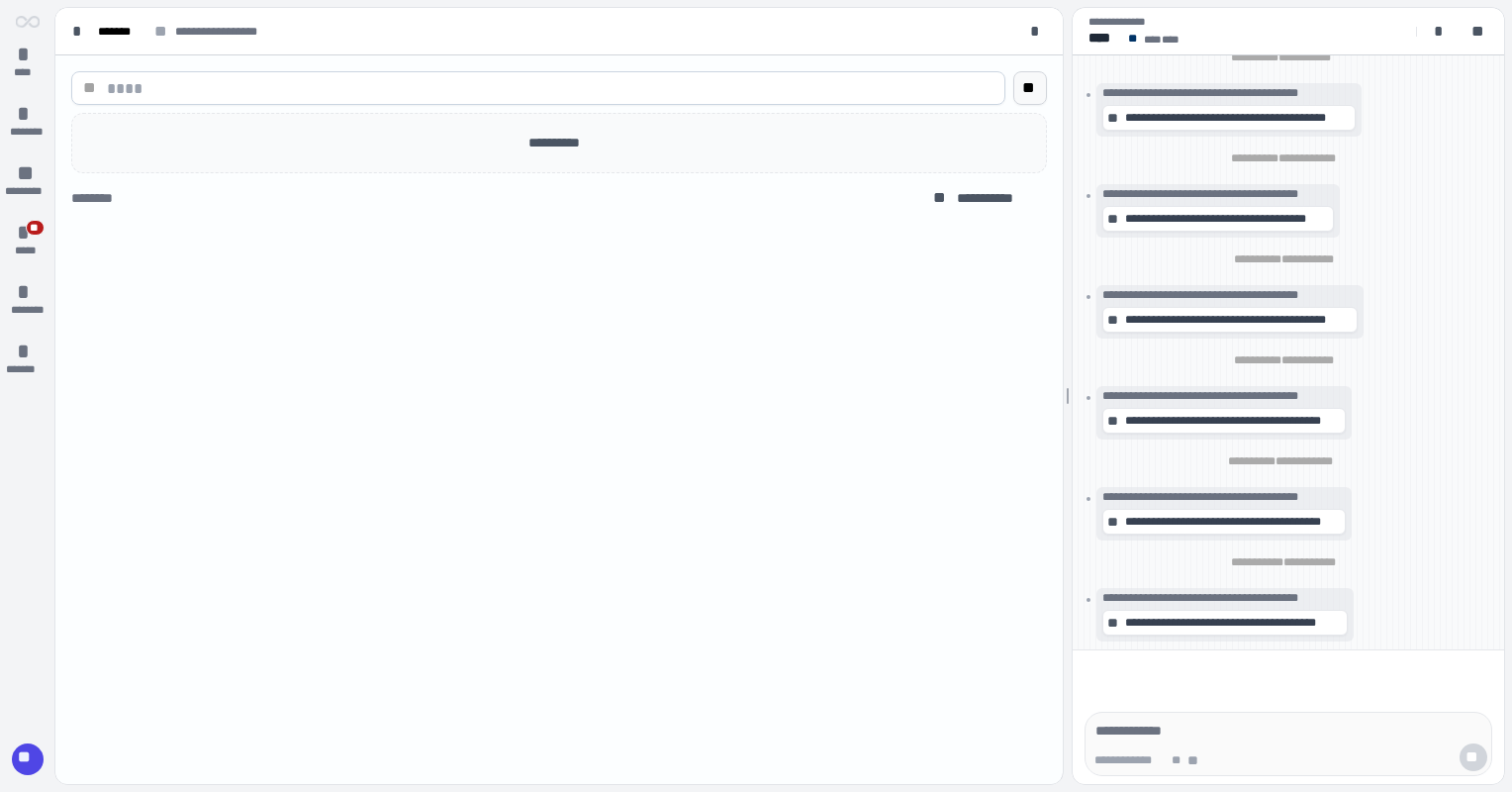 click on "**" at bounding box center (1030, 88) 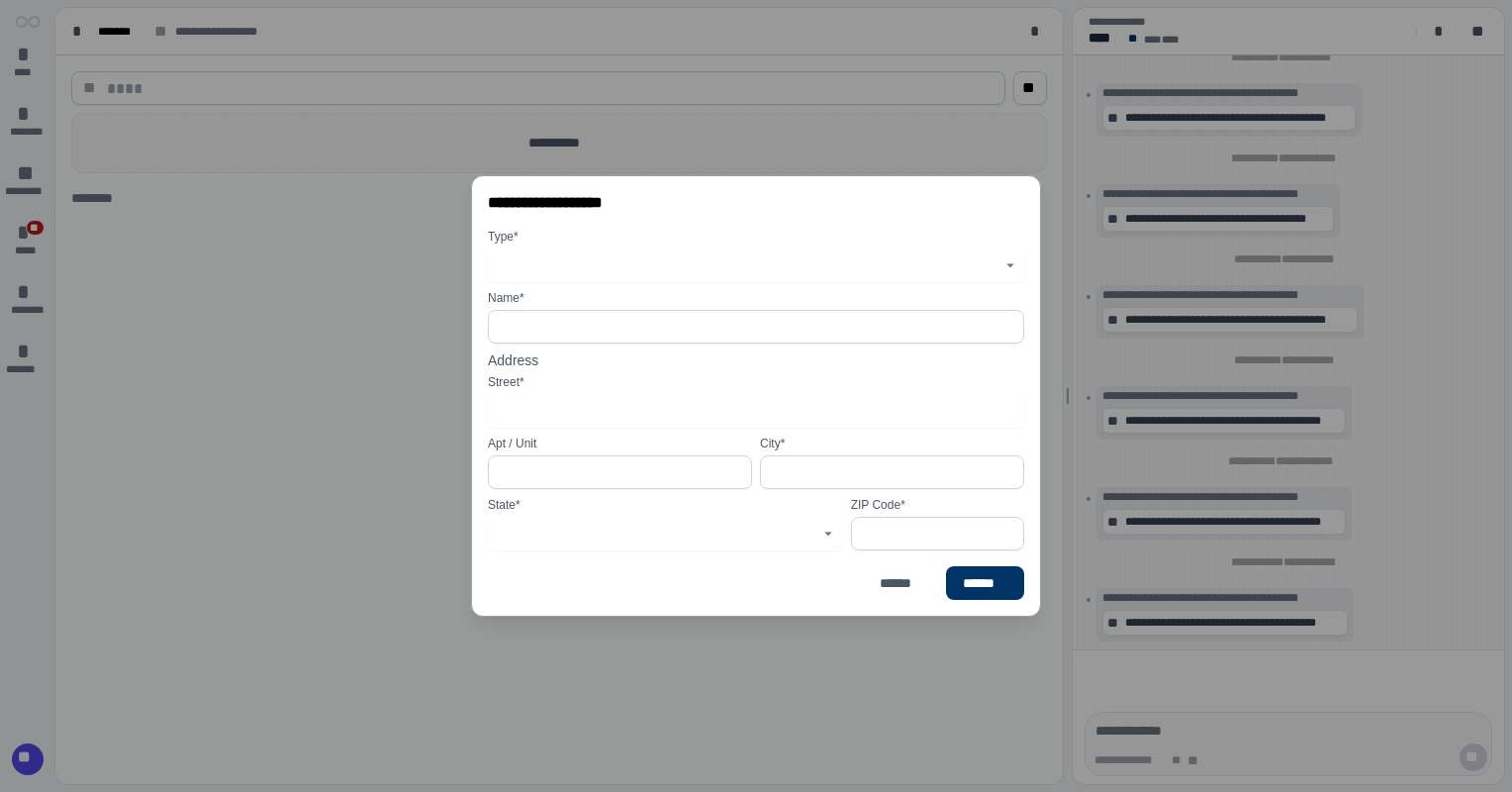 click 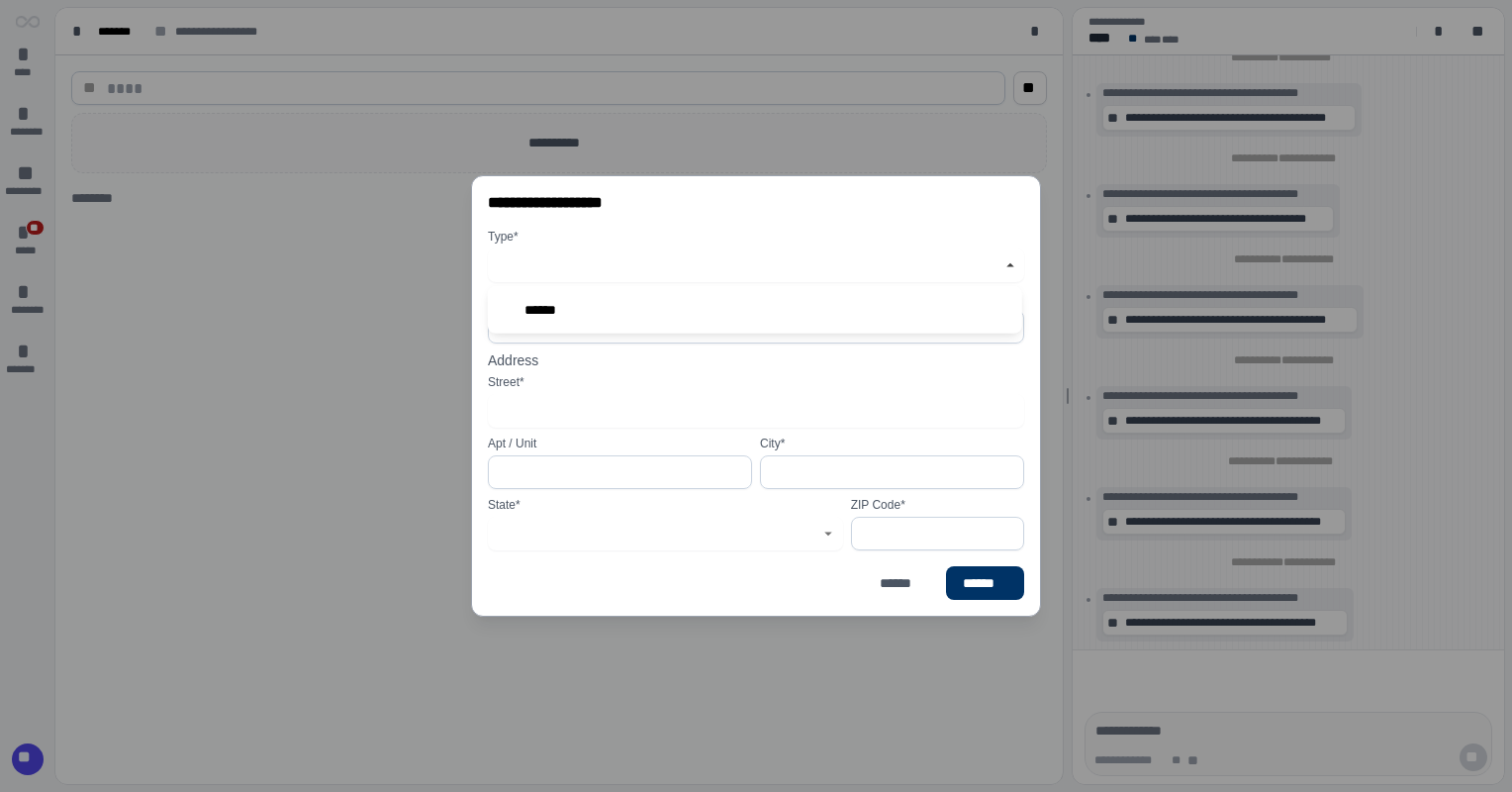 click at bounding box center [745, 265] 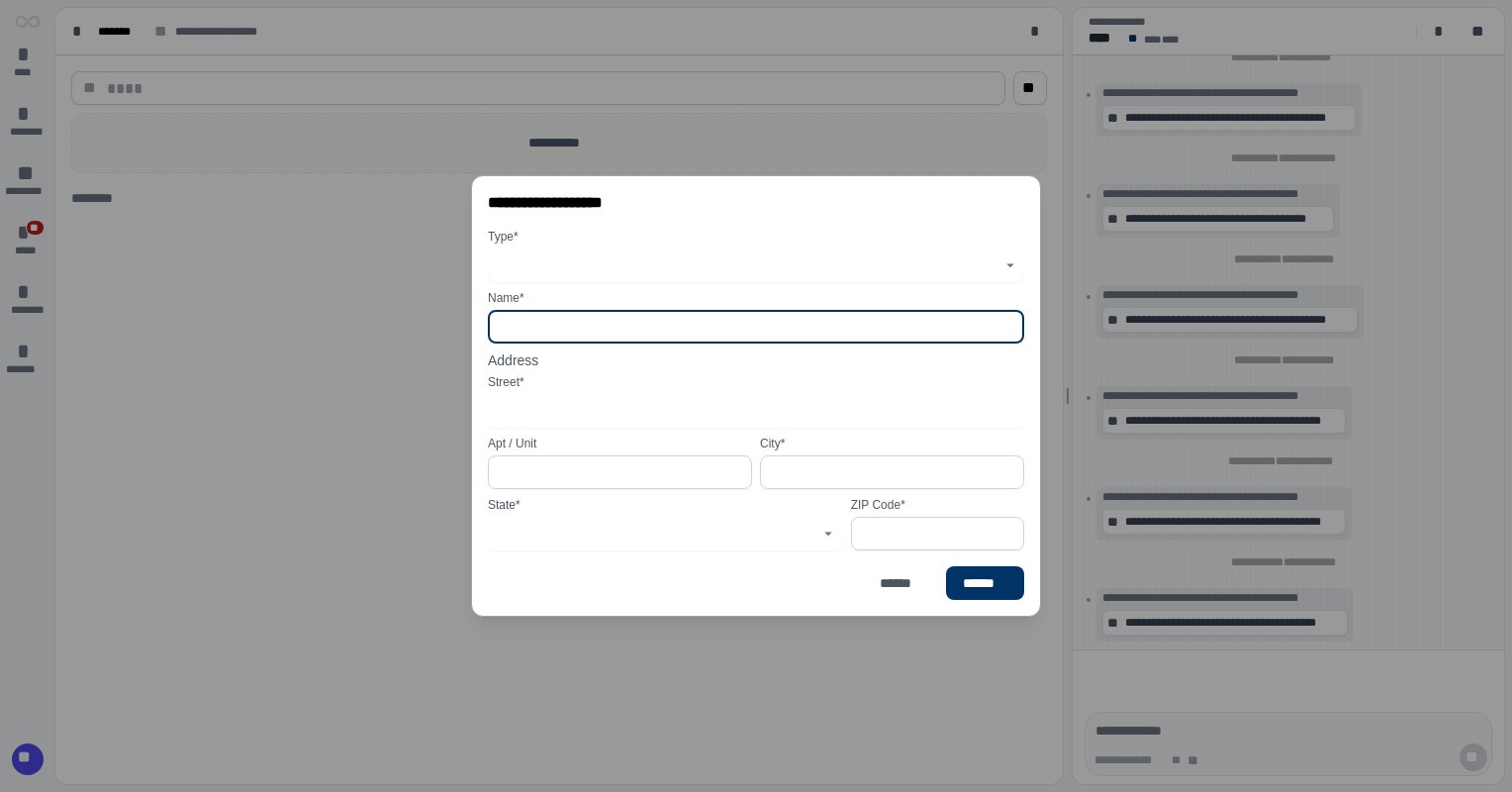 click at bounding box center [756, 327] 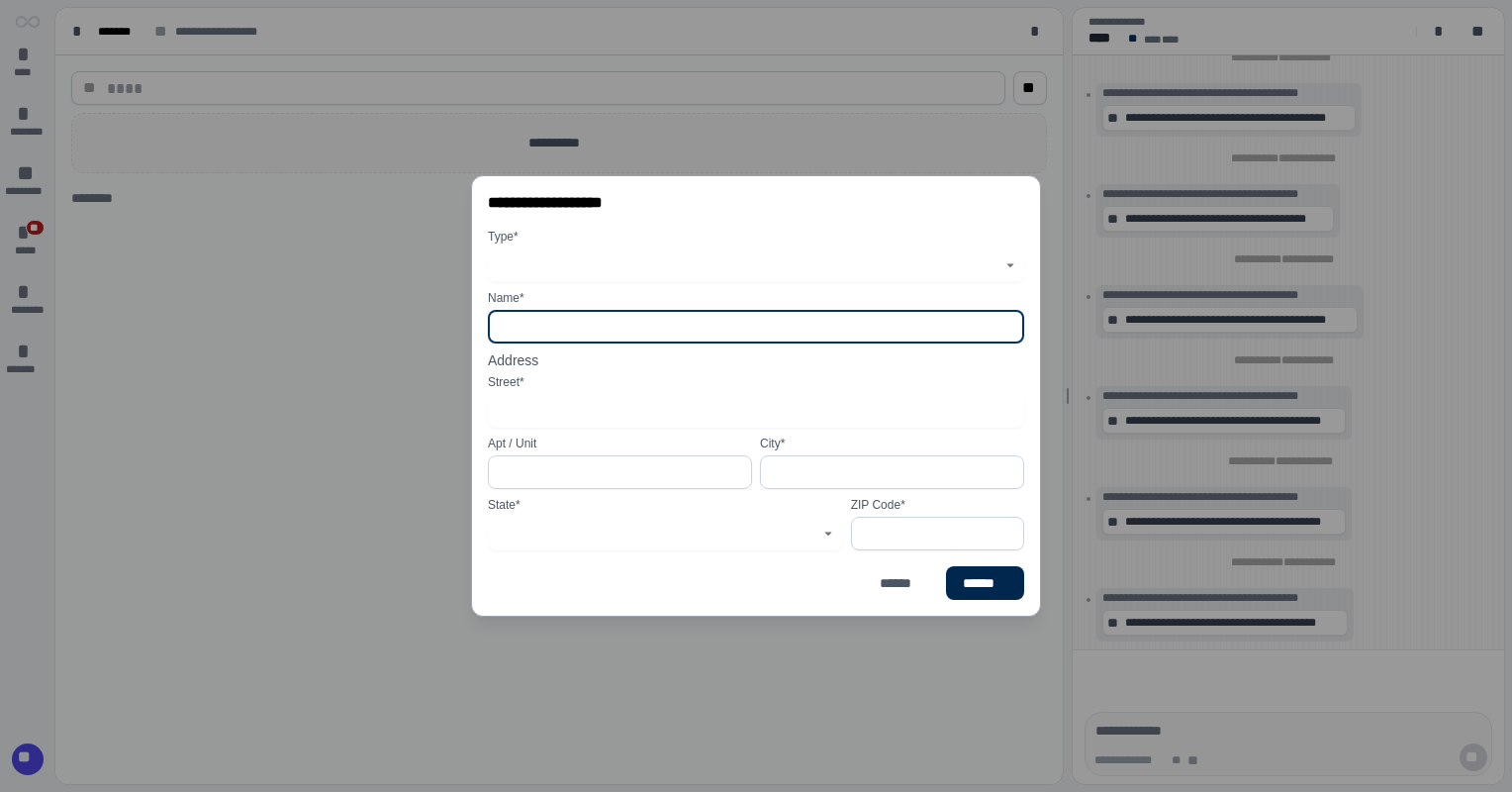 click on "******" at bounding box center (985, 583) 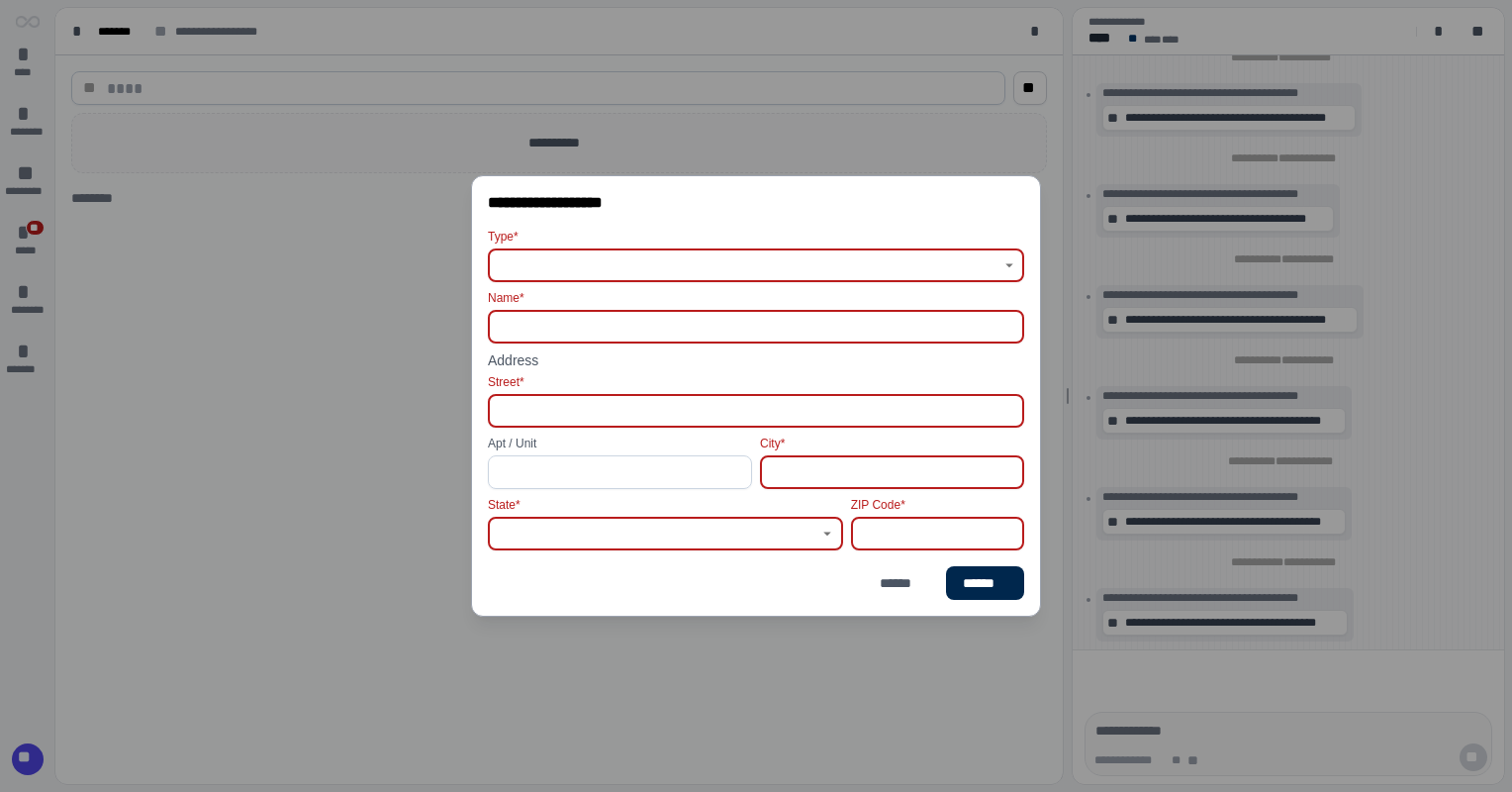 click on "******" at bounding box center [985, 583] 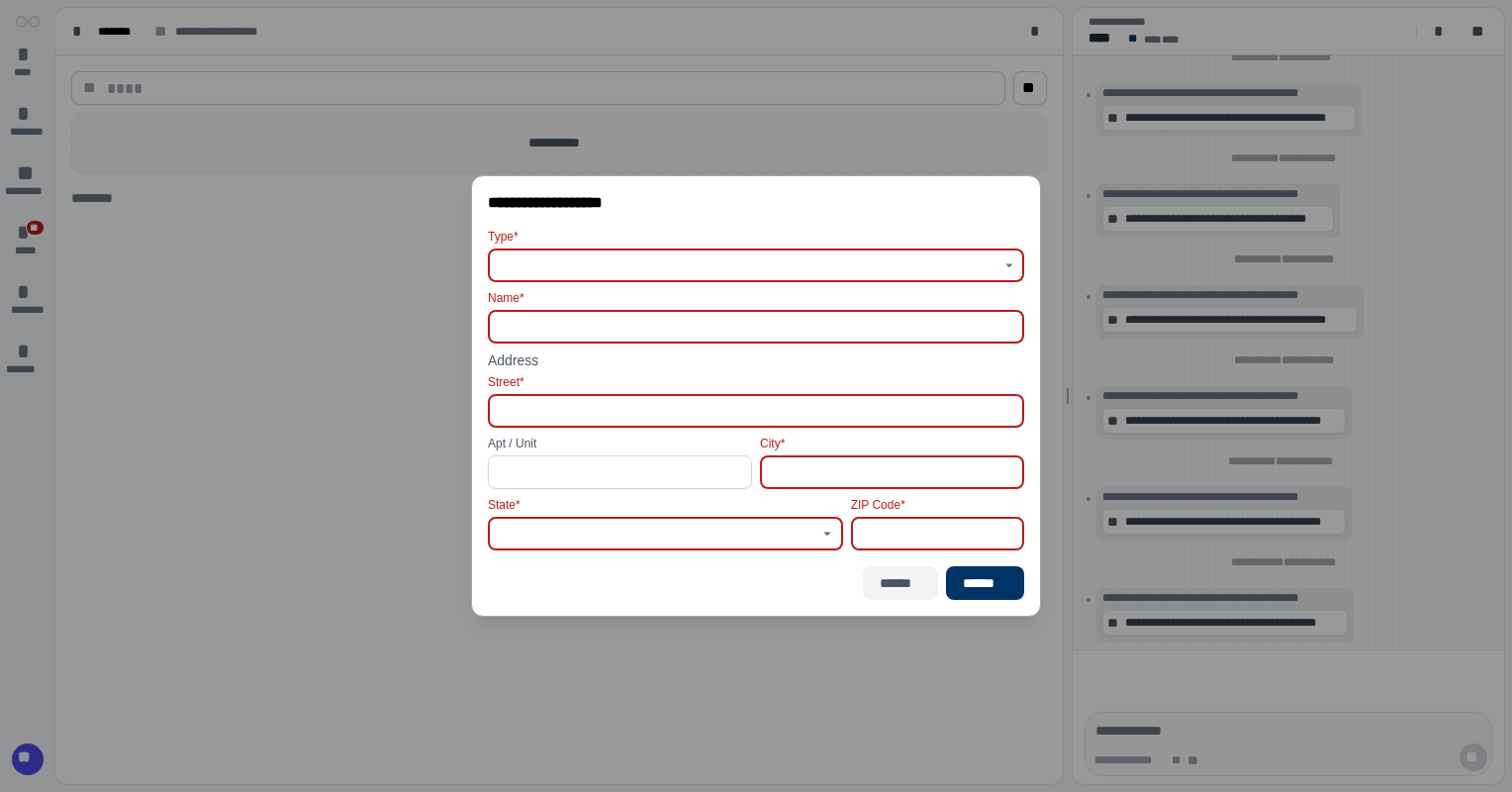 click on "******" at bounding box center (900, 583) 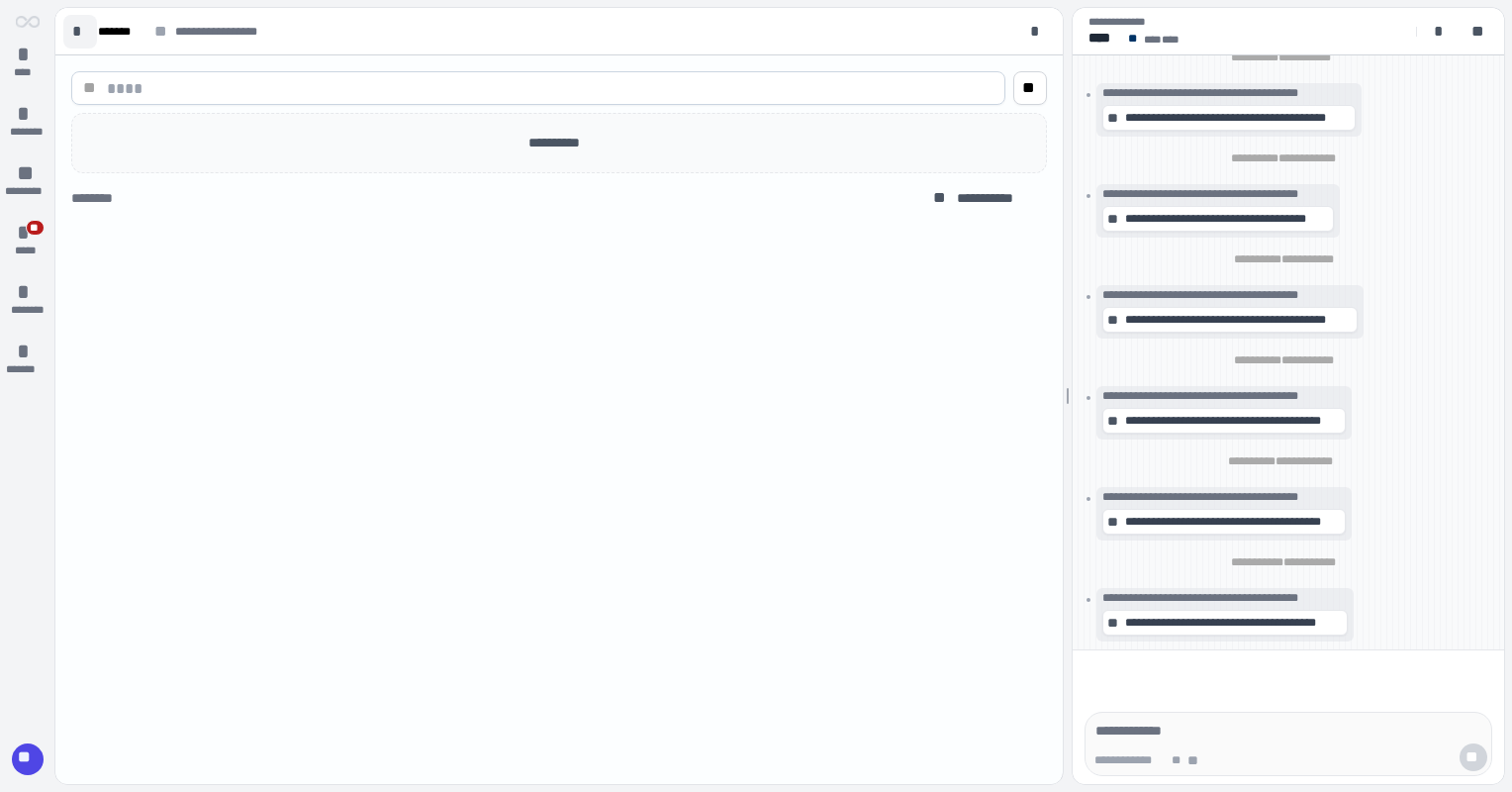 click on "*" at bounding box center (80, 32) 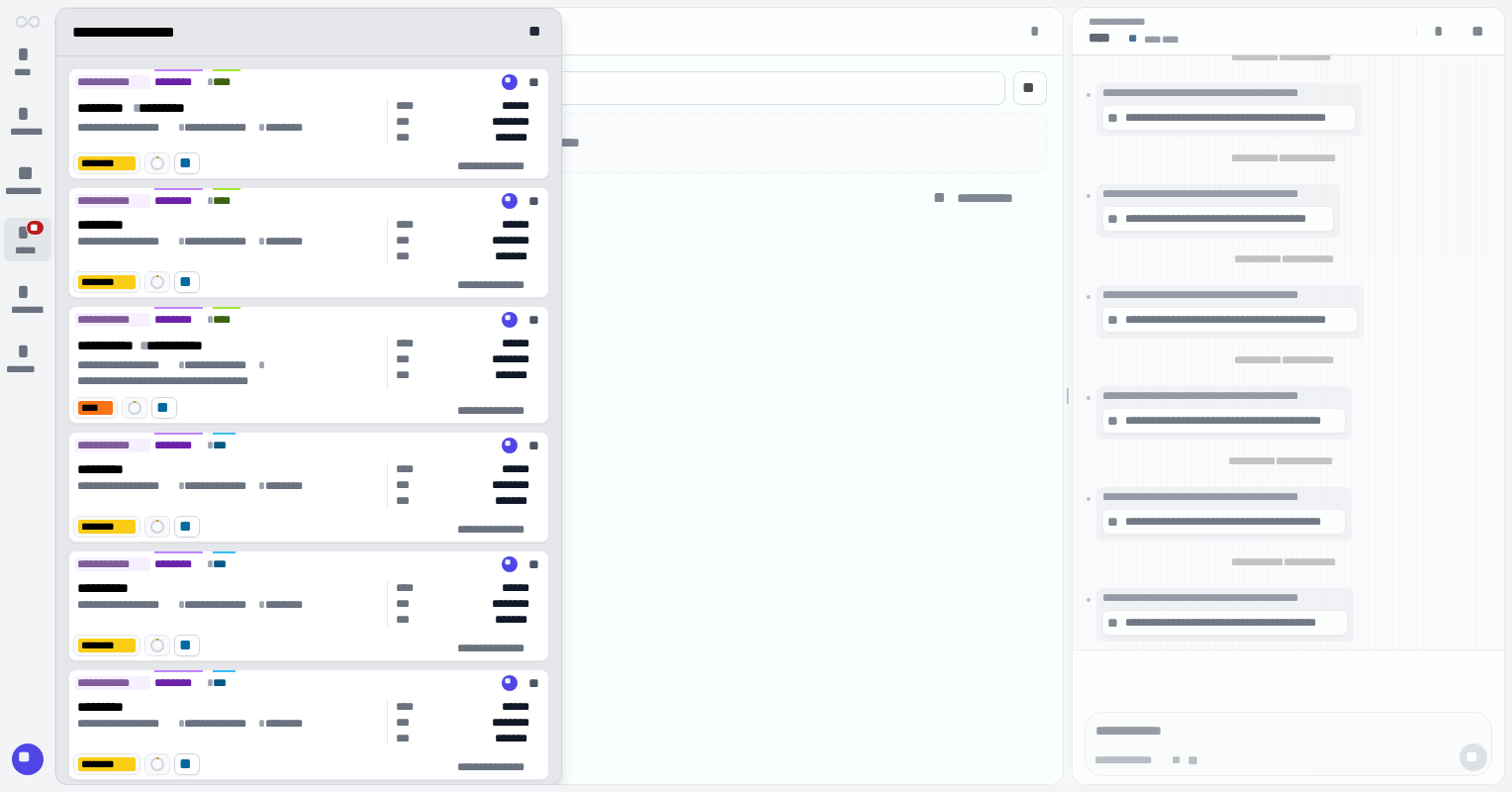 click on "**" at bounding box center (35, 228) 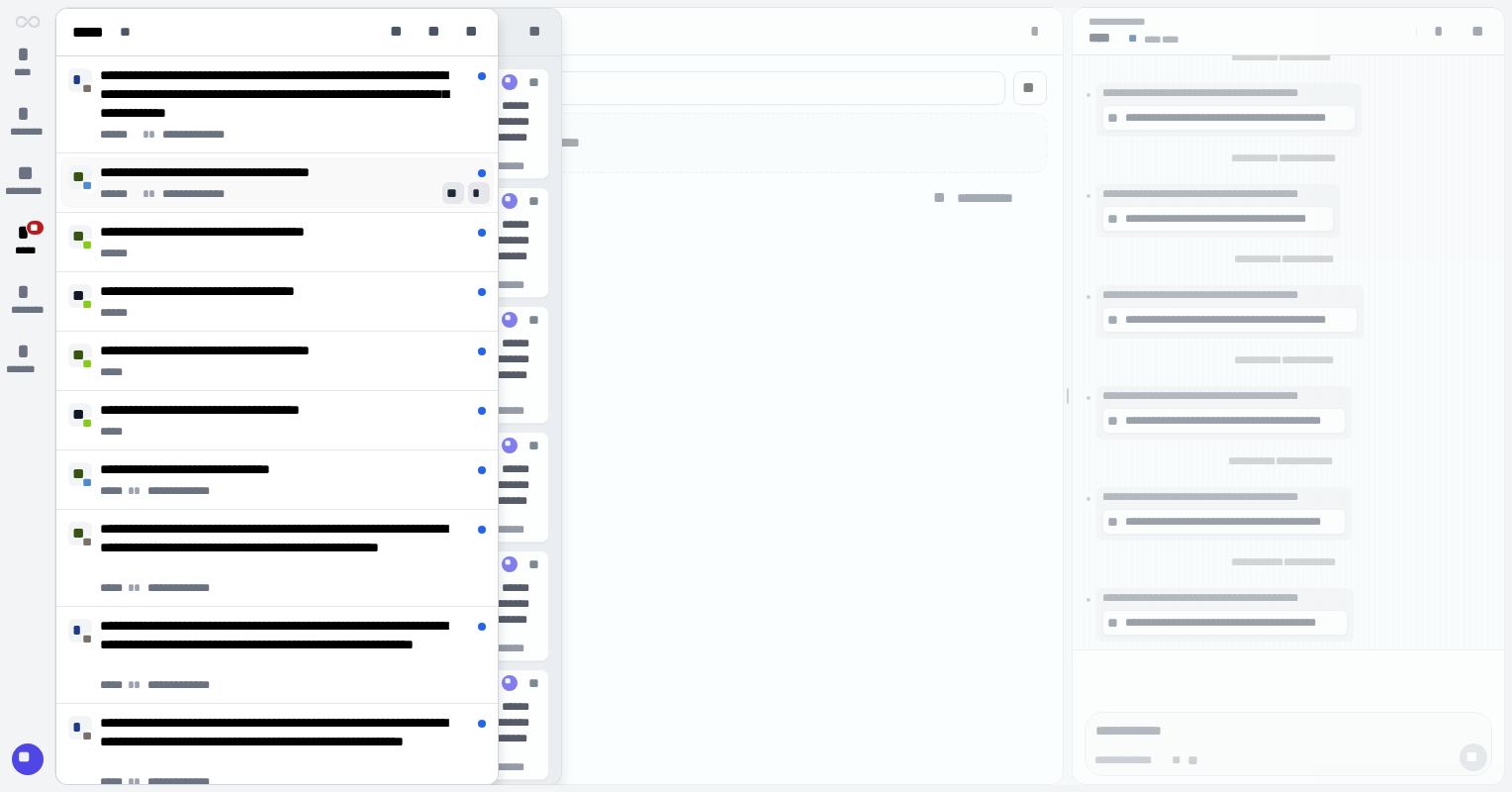 click on "**********" at bounding box center [241, 172] 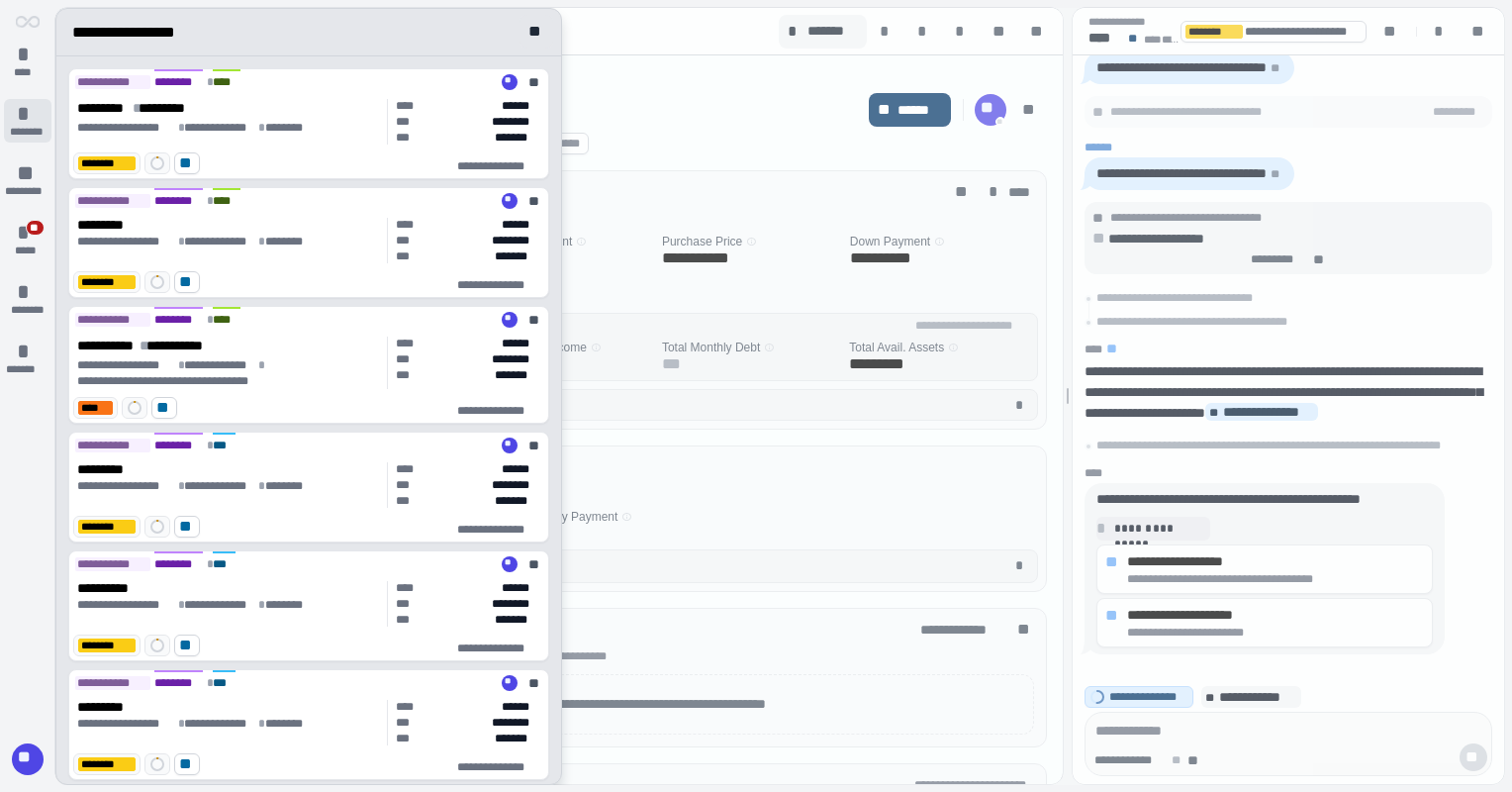 click on "********" at bounding box center (27, 132) 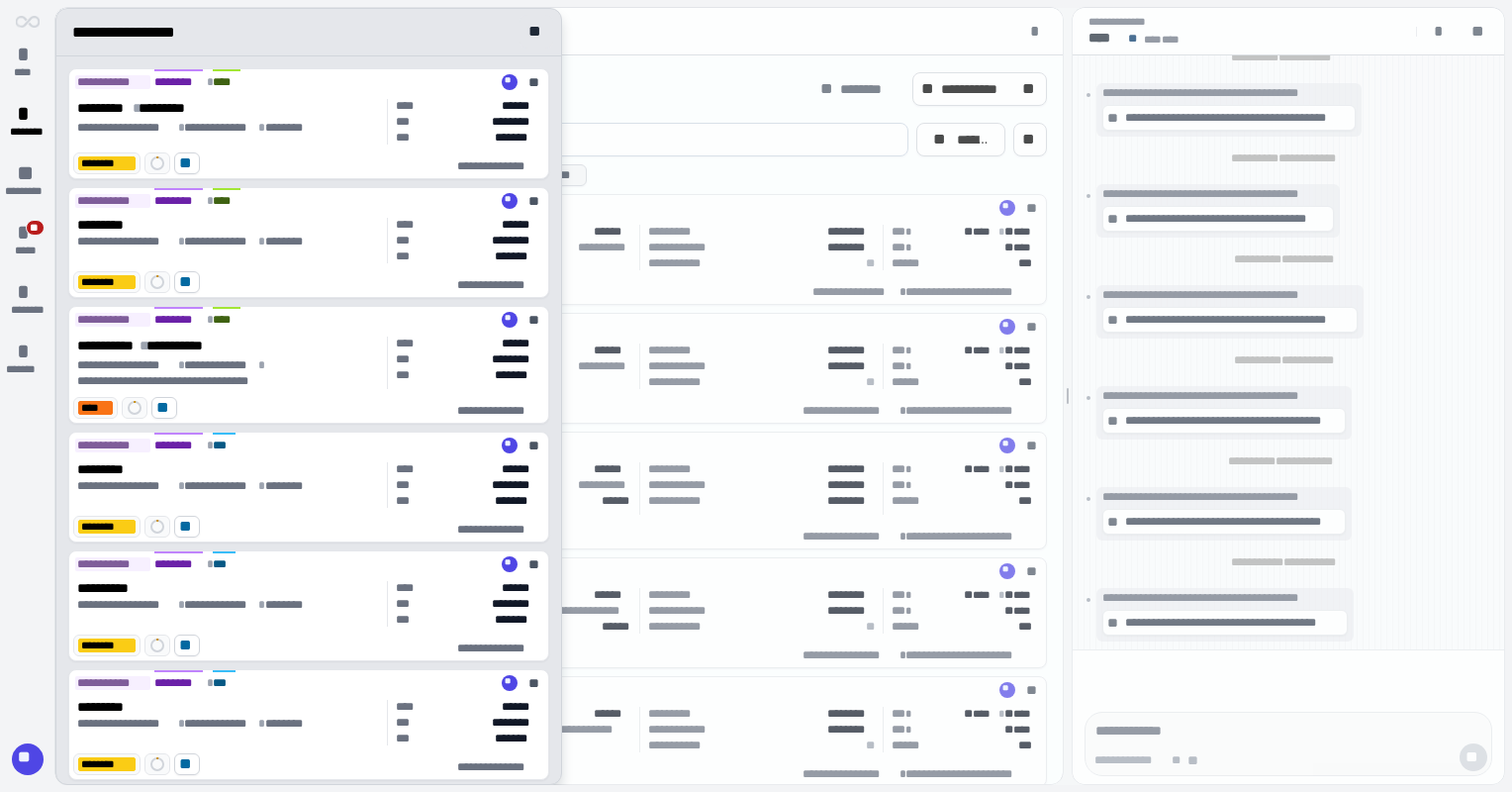 click at bounding box center [780, 396] 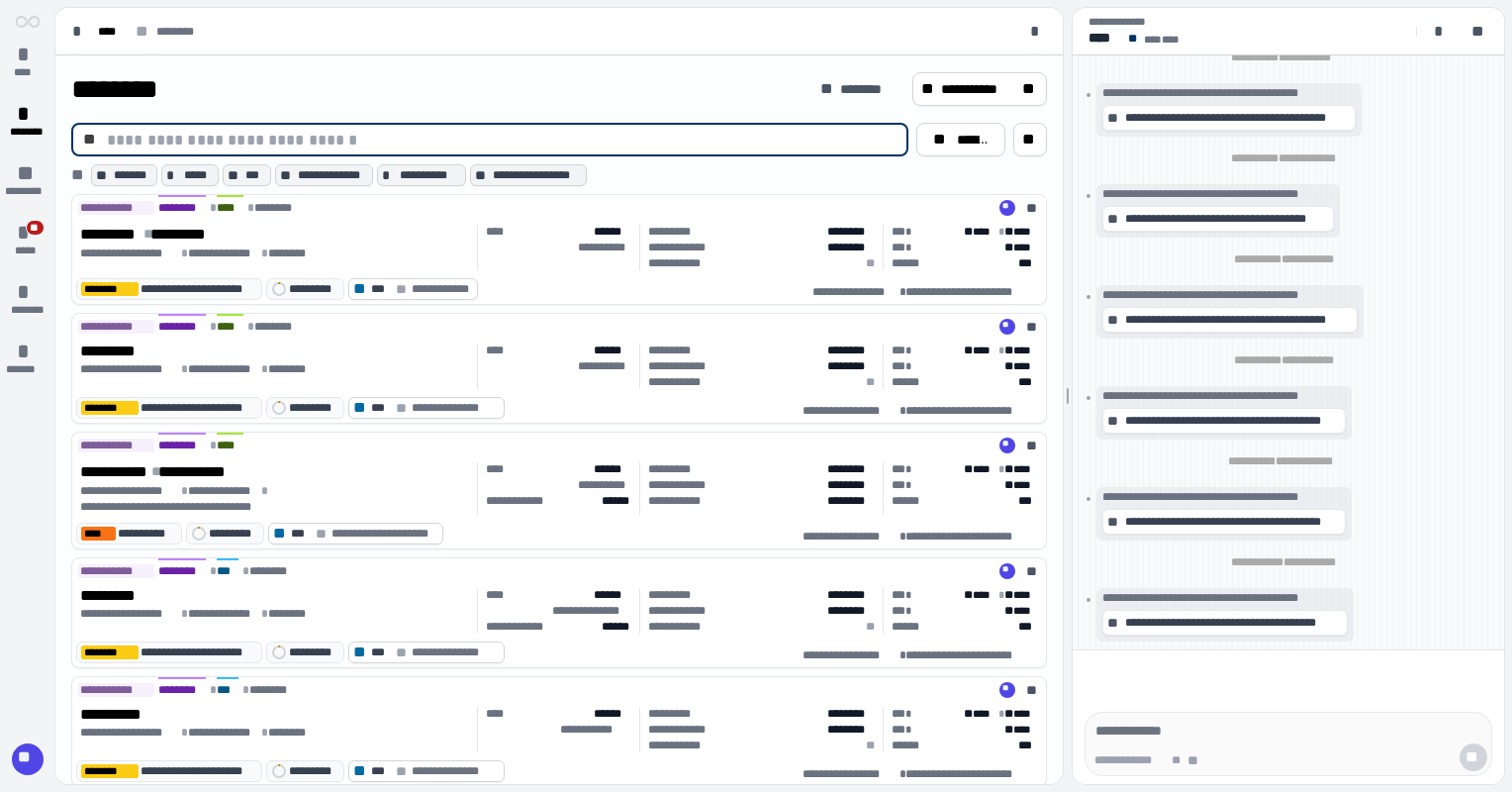 click at bounding box center [502, 140] 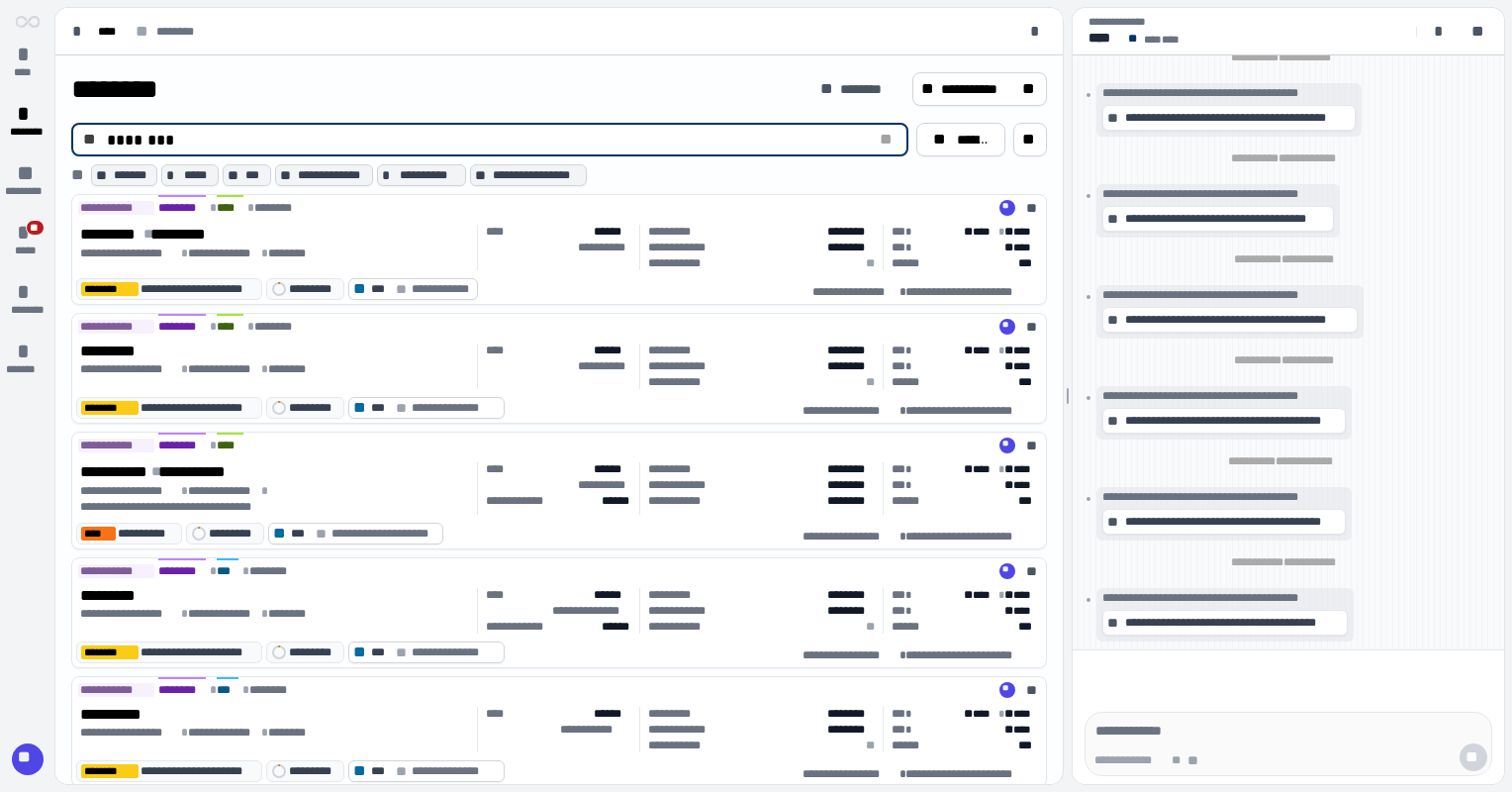 type on "********" 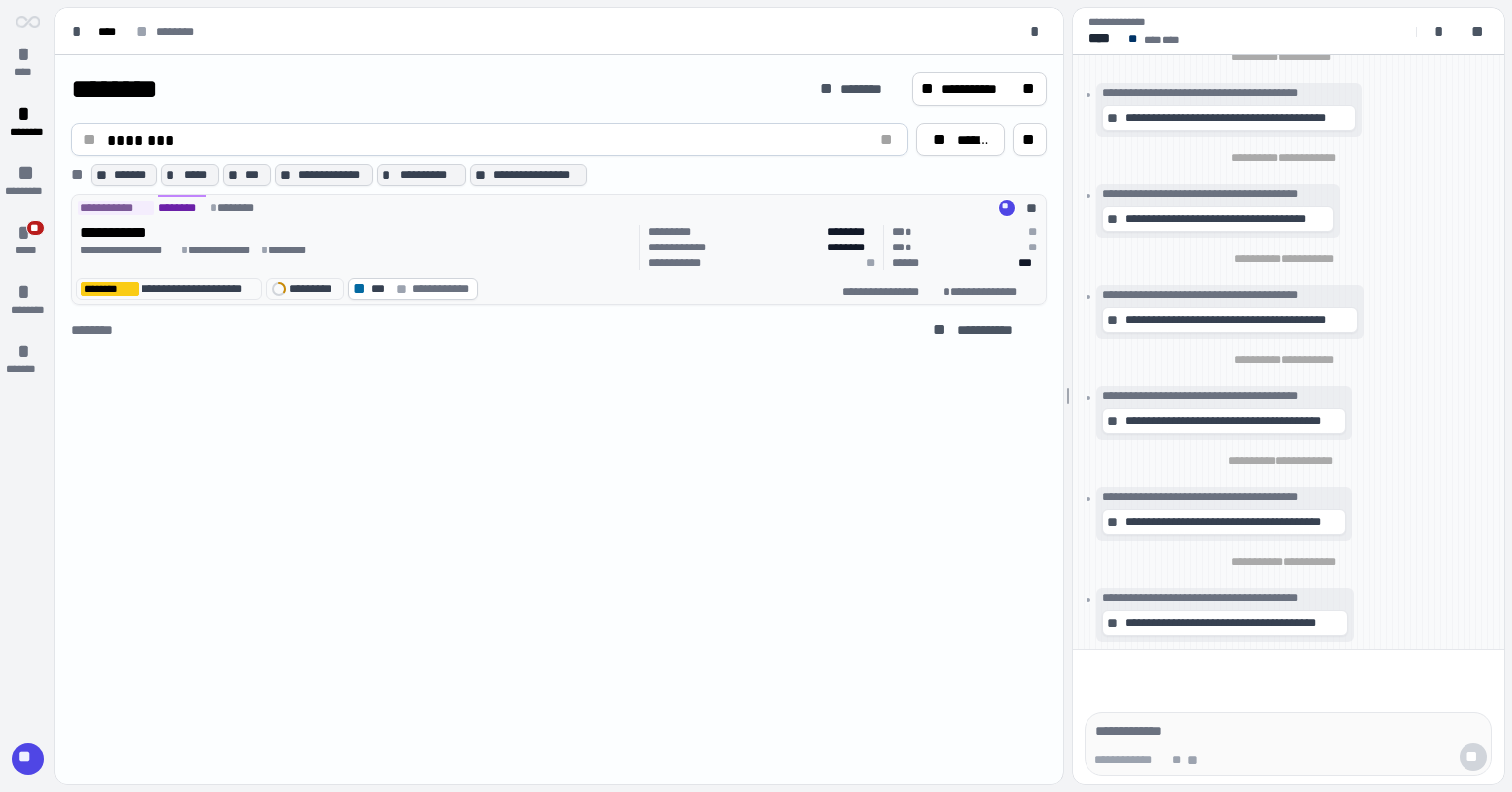 click on "**********" at bounding box center (122, 233) 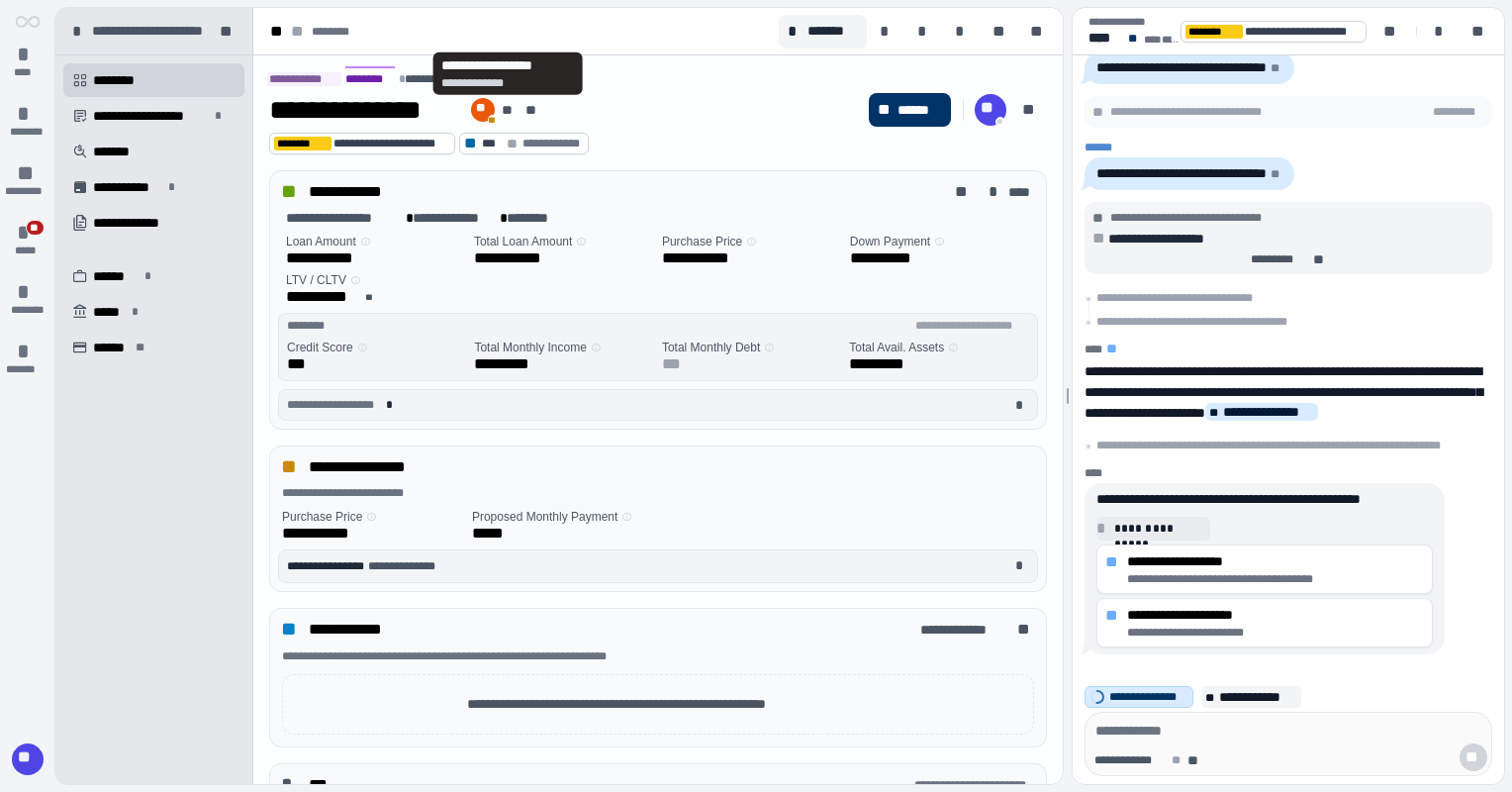 click on "**********" at bounding box center (508, 83) 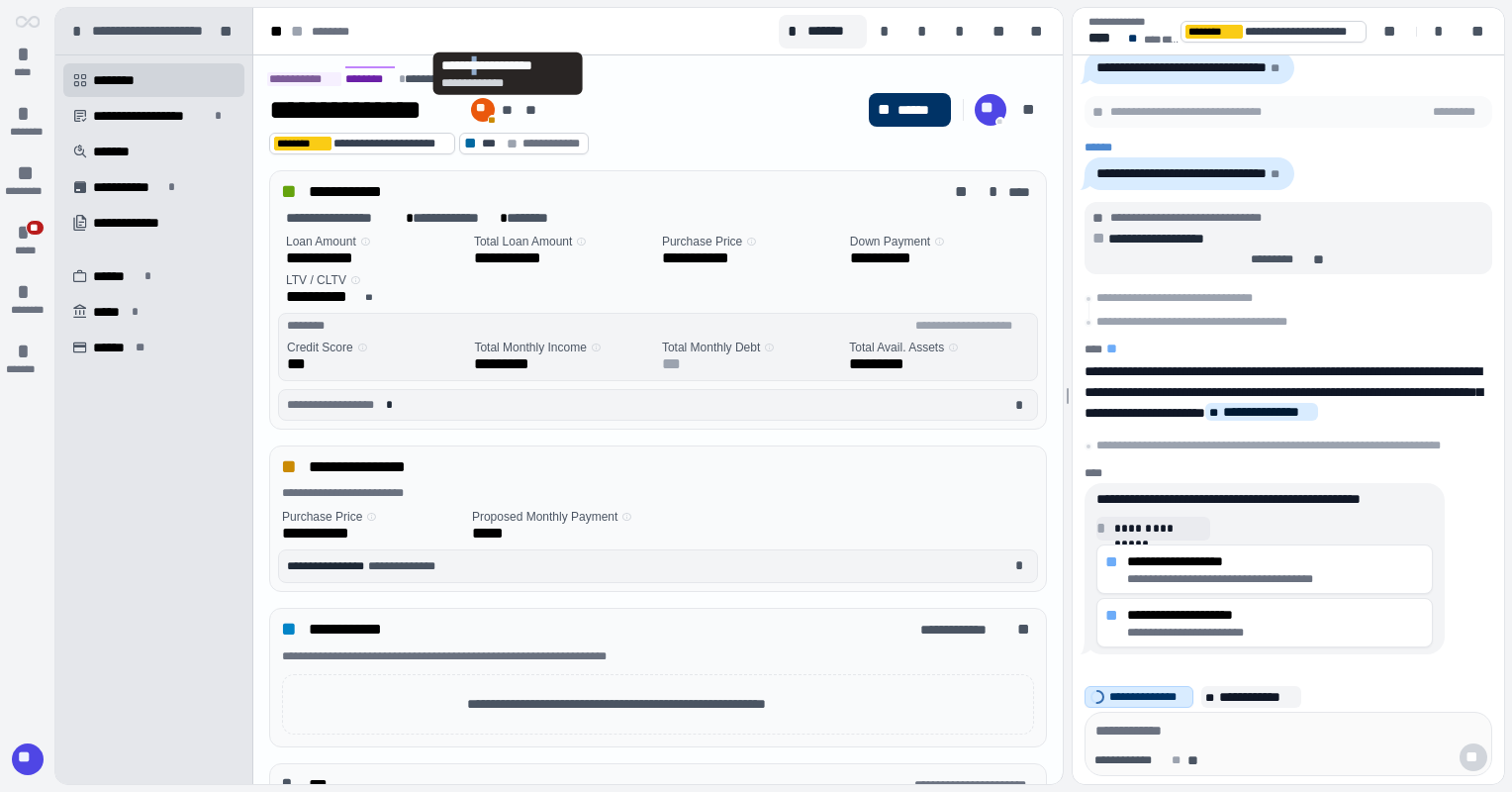 drag, startPoint x: 512, startPoint y: 69, endPoint x: 487, endPoint y: 73, distance: 25.317978 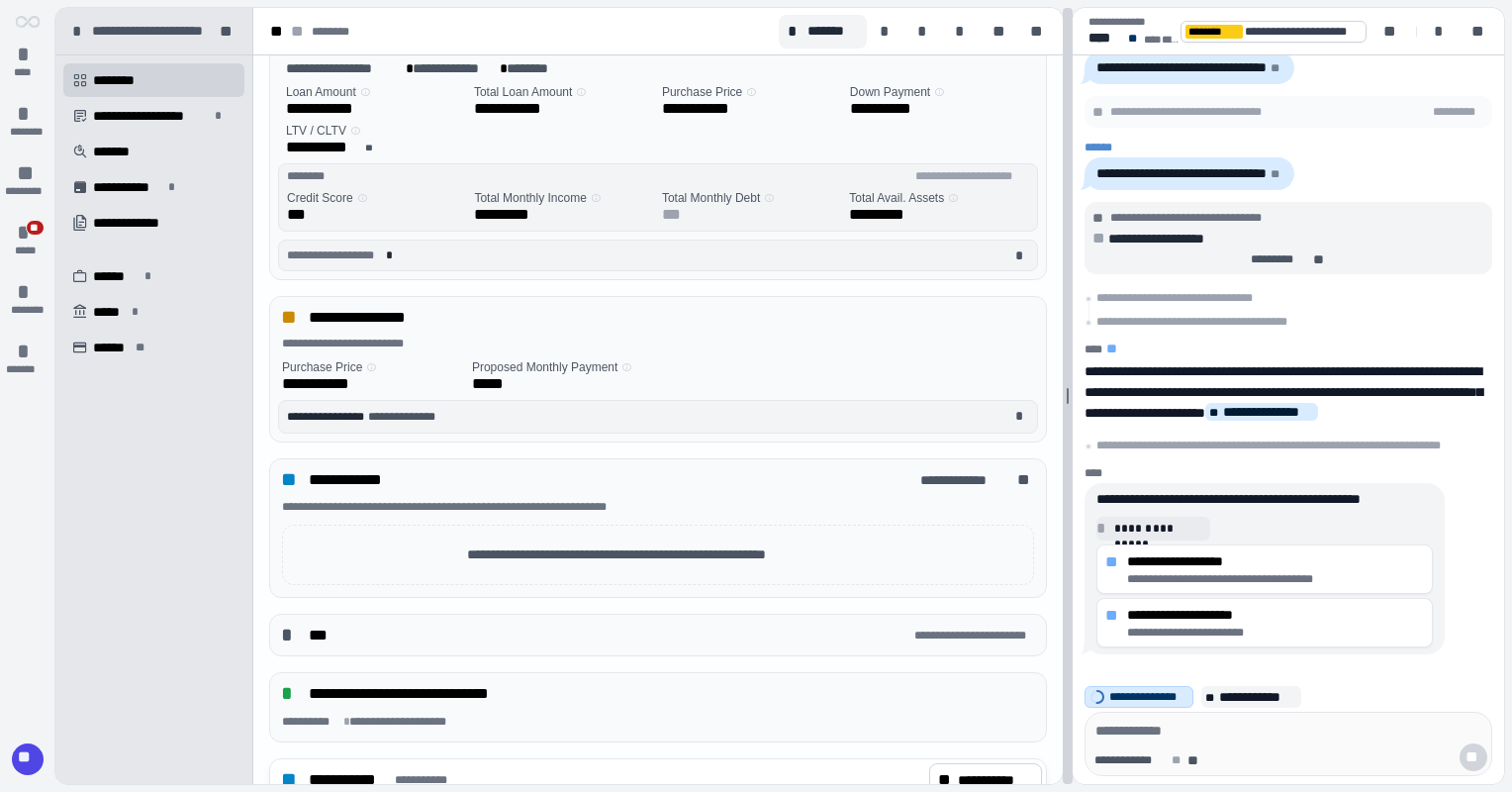 scroll, scrollTop: 169, scrollLeft: 0, axis: vertical 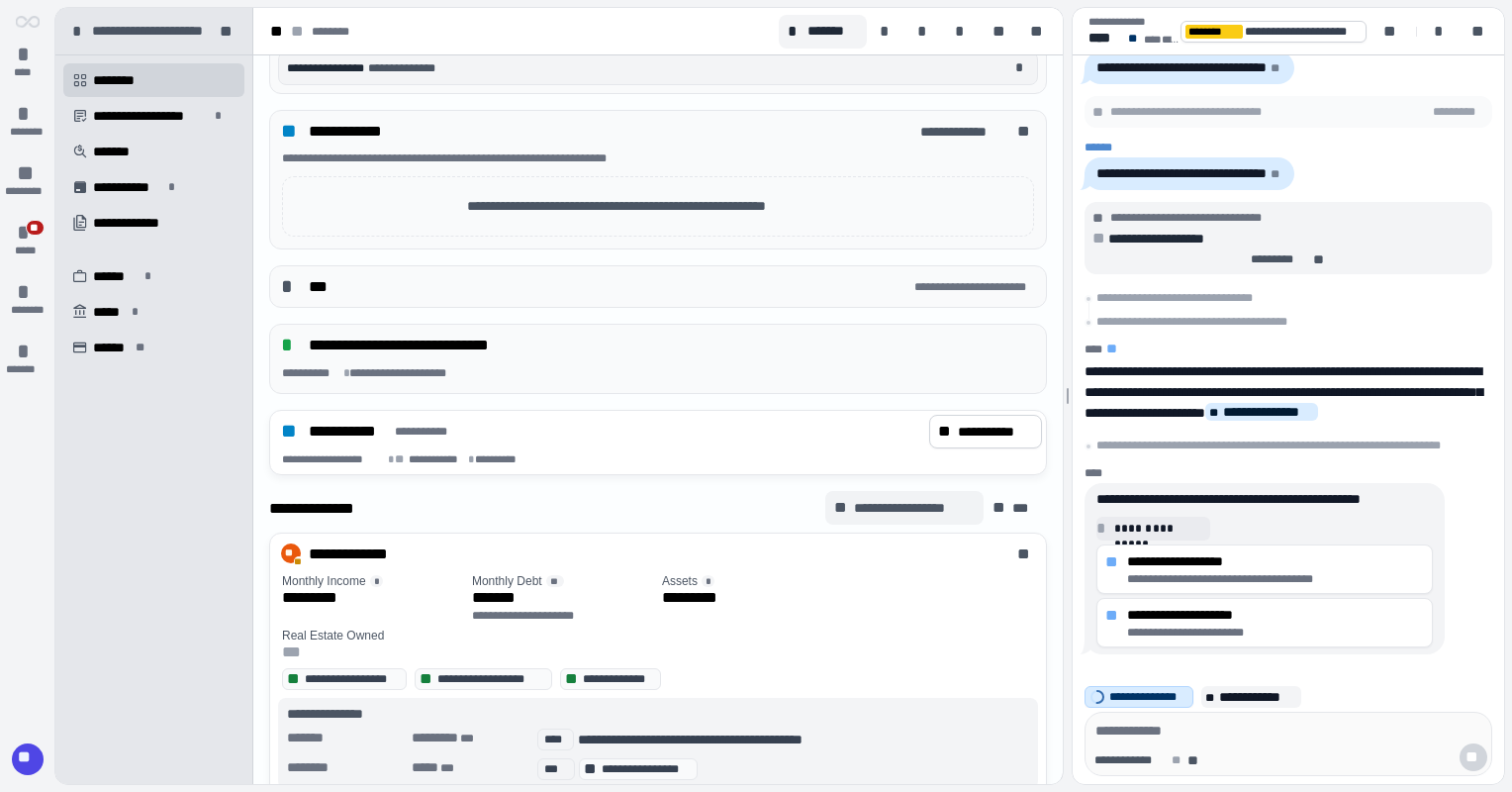 click on "**********" at bounding box center [913, 508] 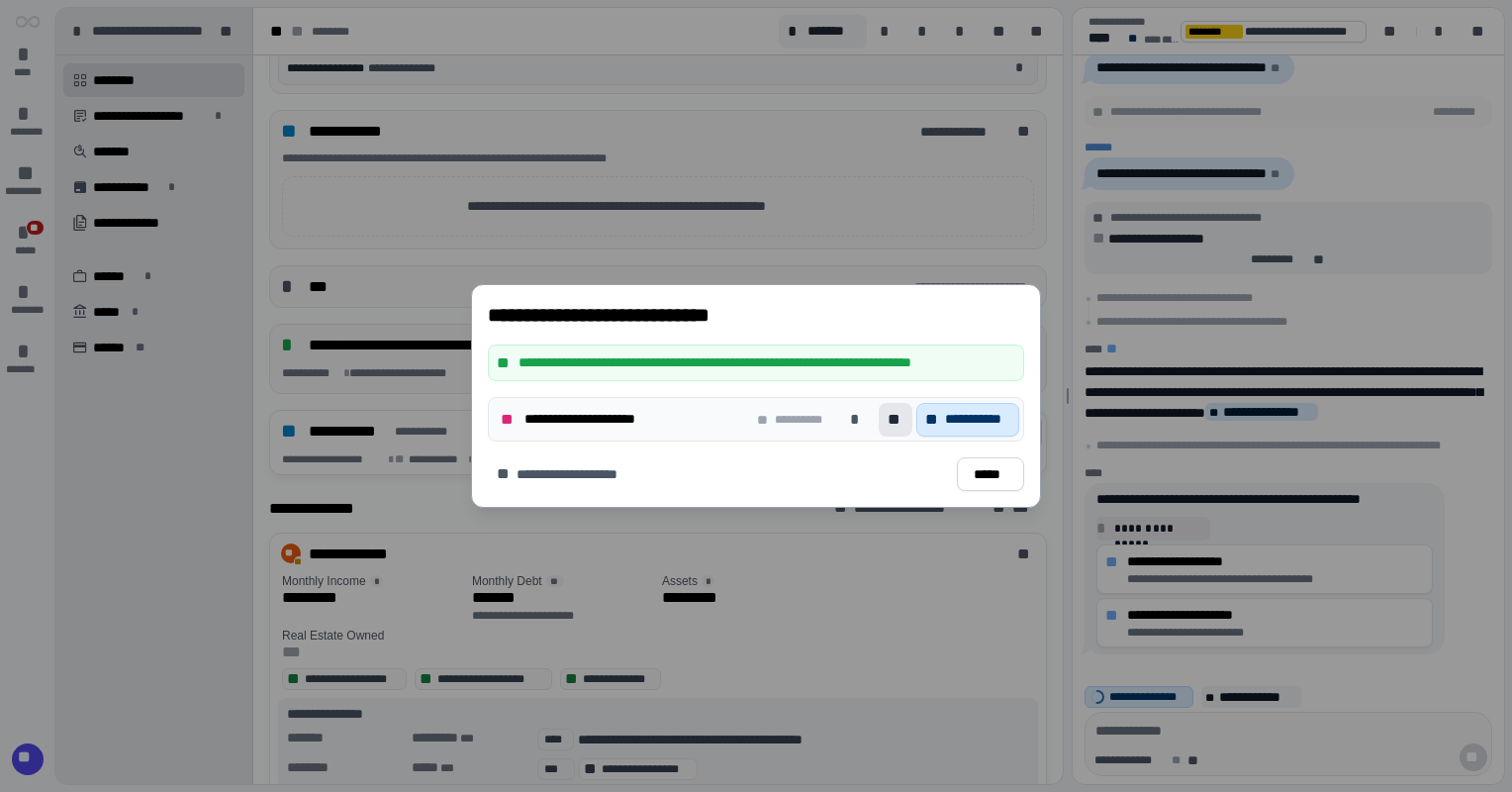 click on "**" at bounding box center [896, 420] 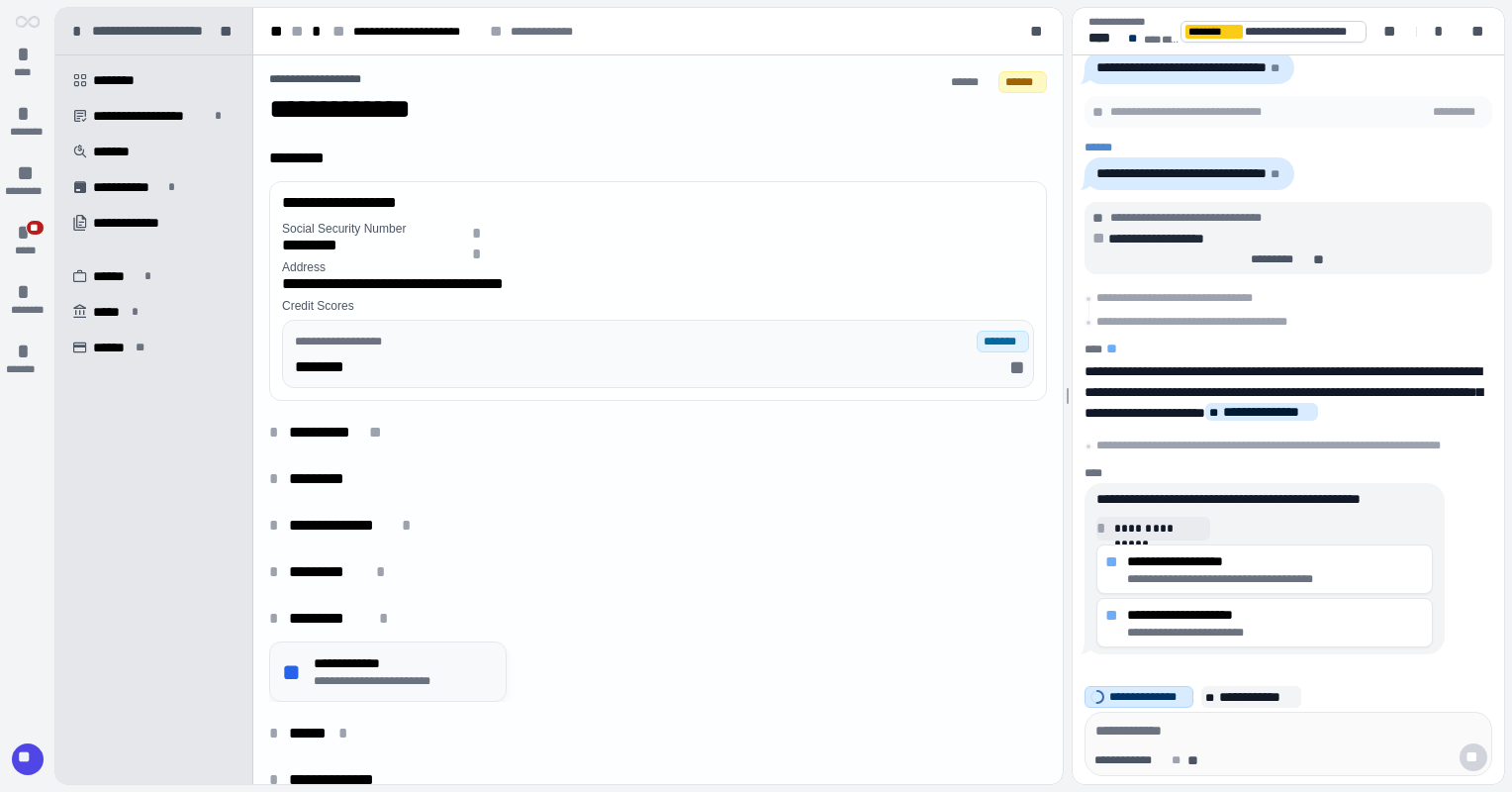 click on "**********" at bounding box center [404, 681] 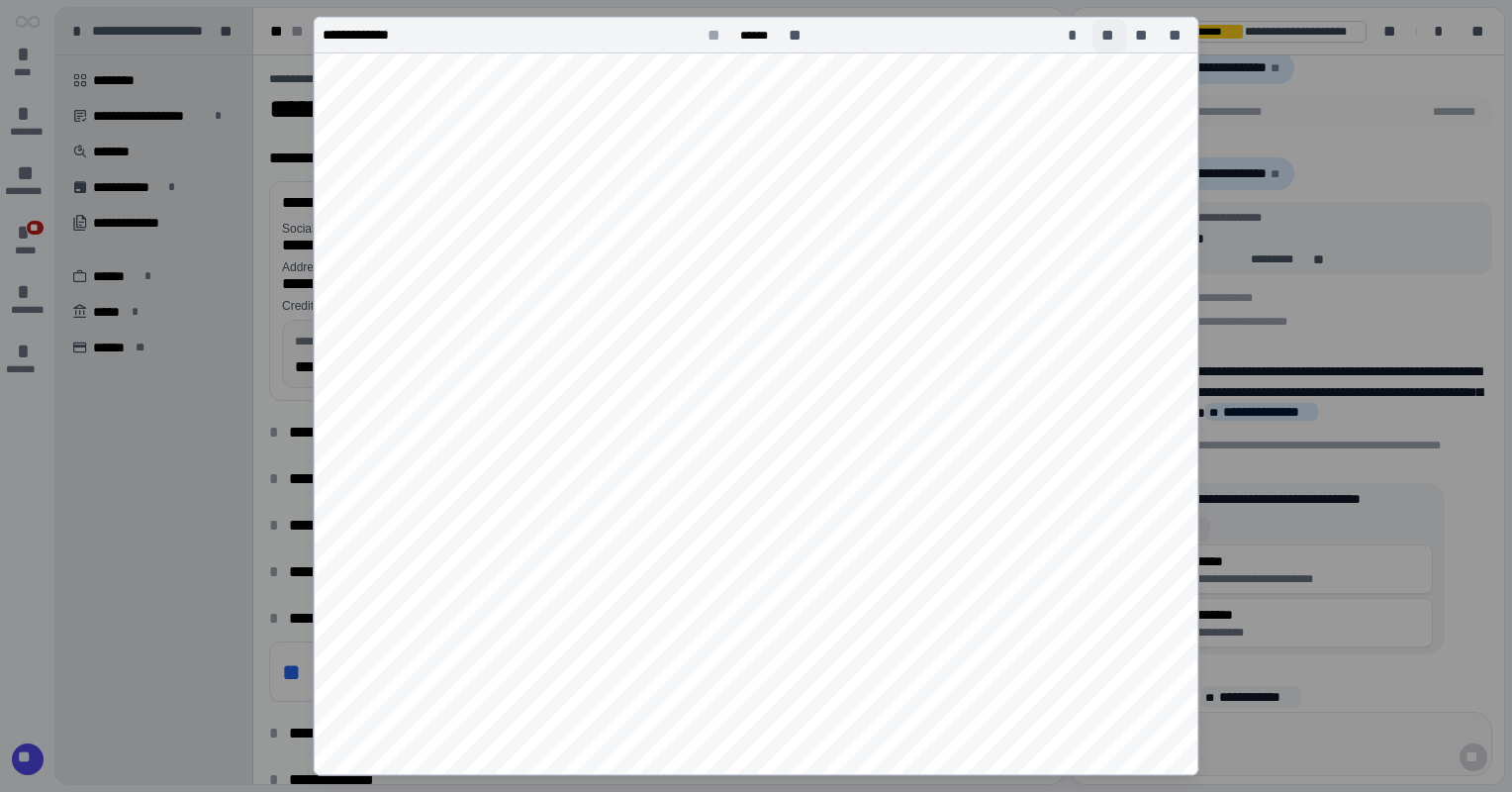click on "**" at bounding box center (1109, 36) 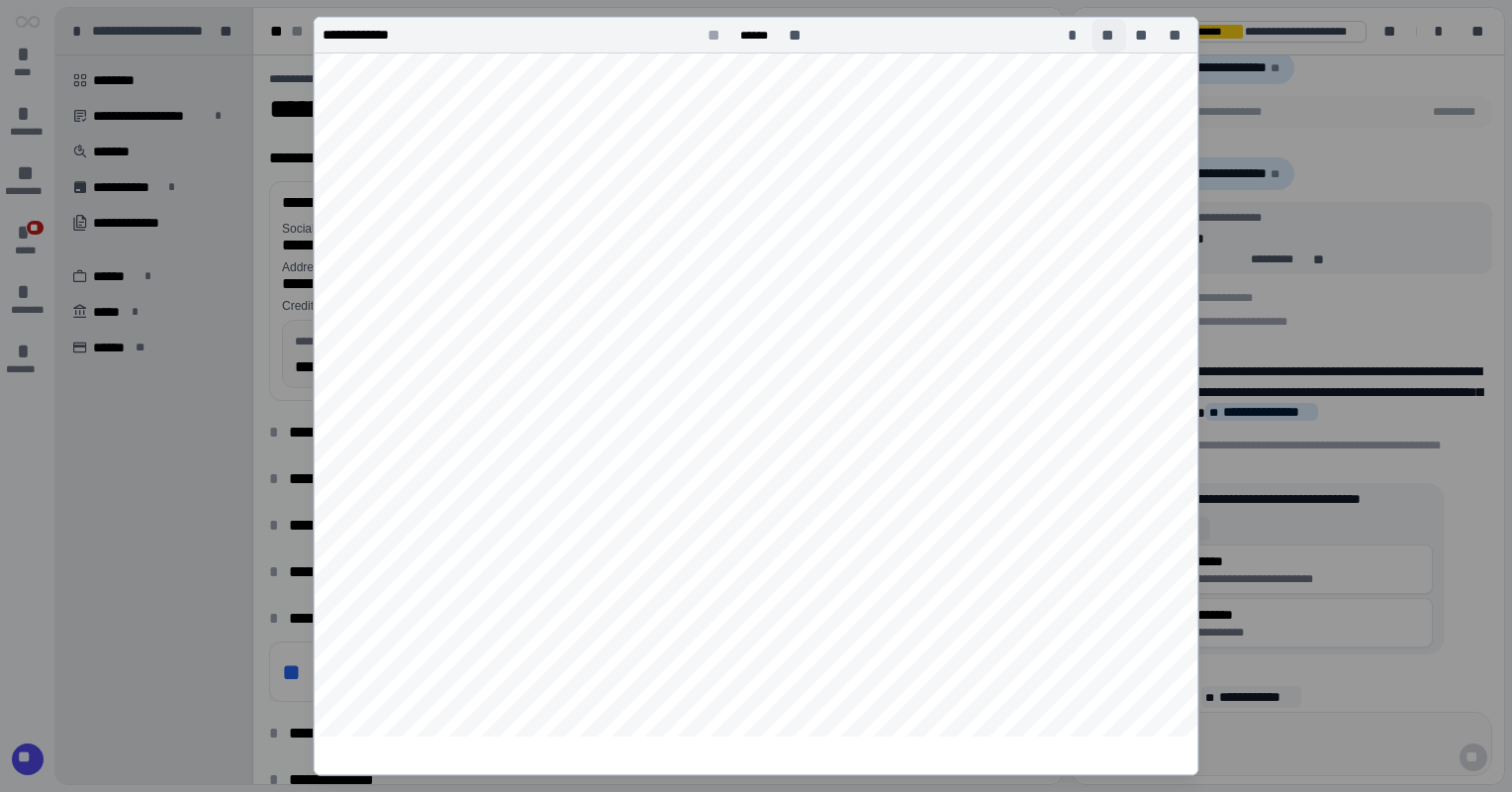 click on "**" at bounding box center [1109, 36] 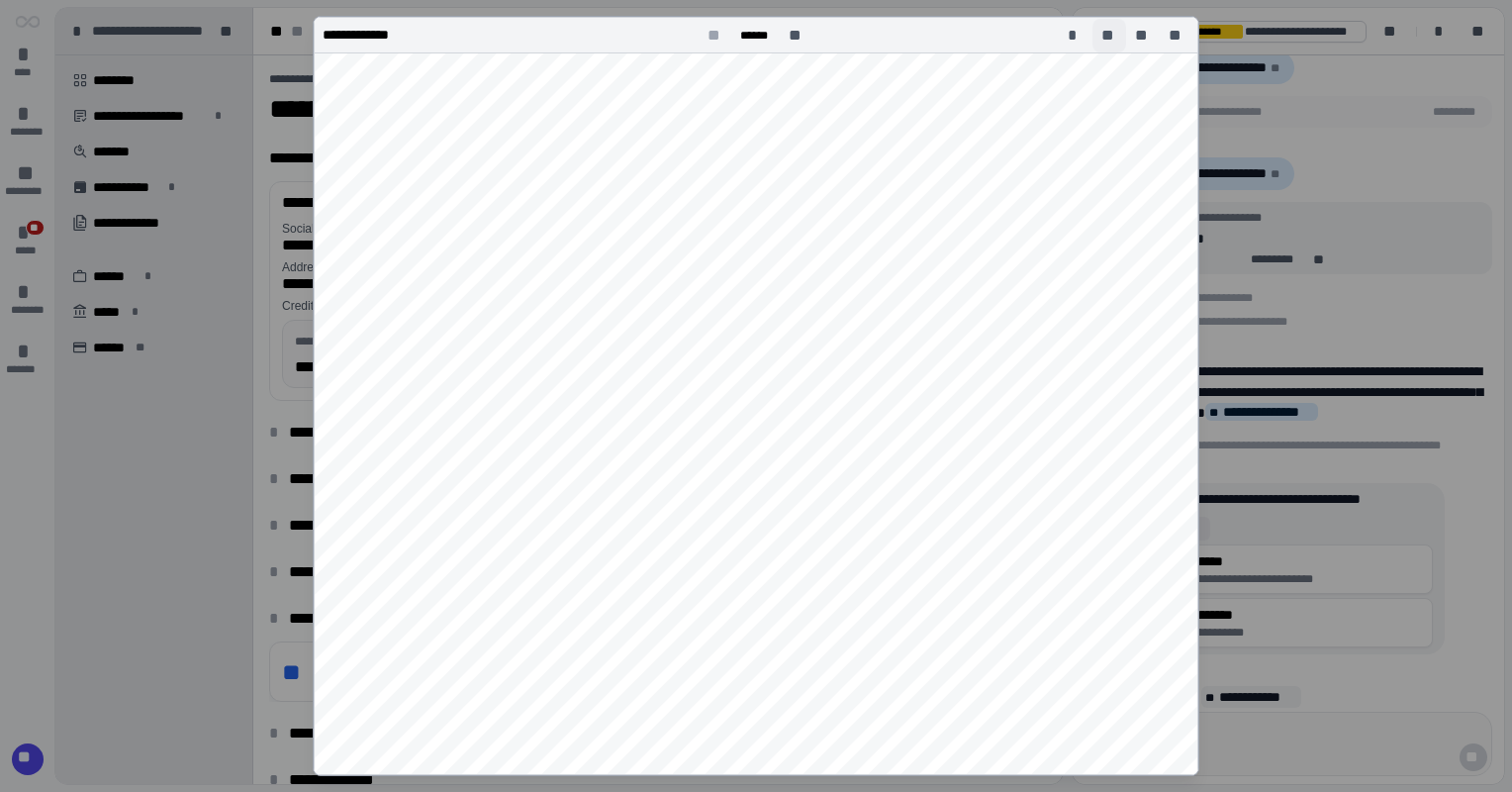 click on "**" at bounding box center [1109, 36] 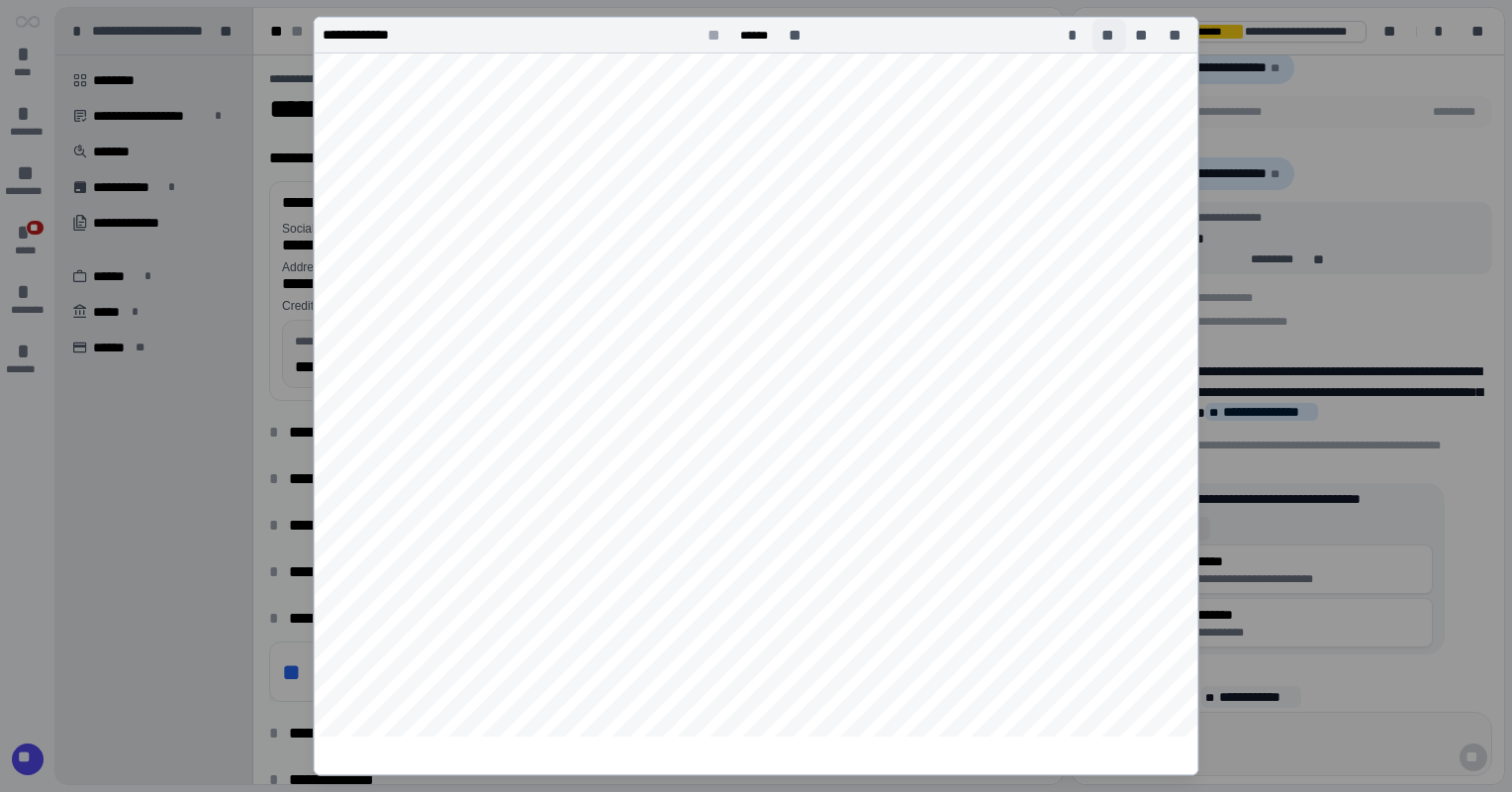 click on "**" at bounding box center (1109, 36) 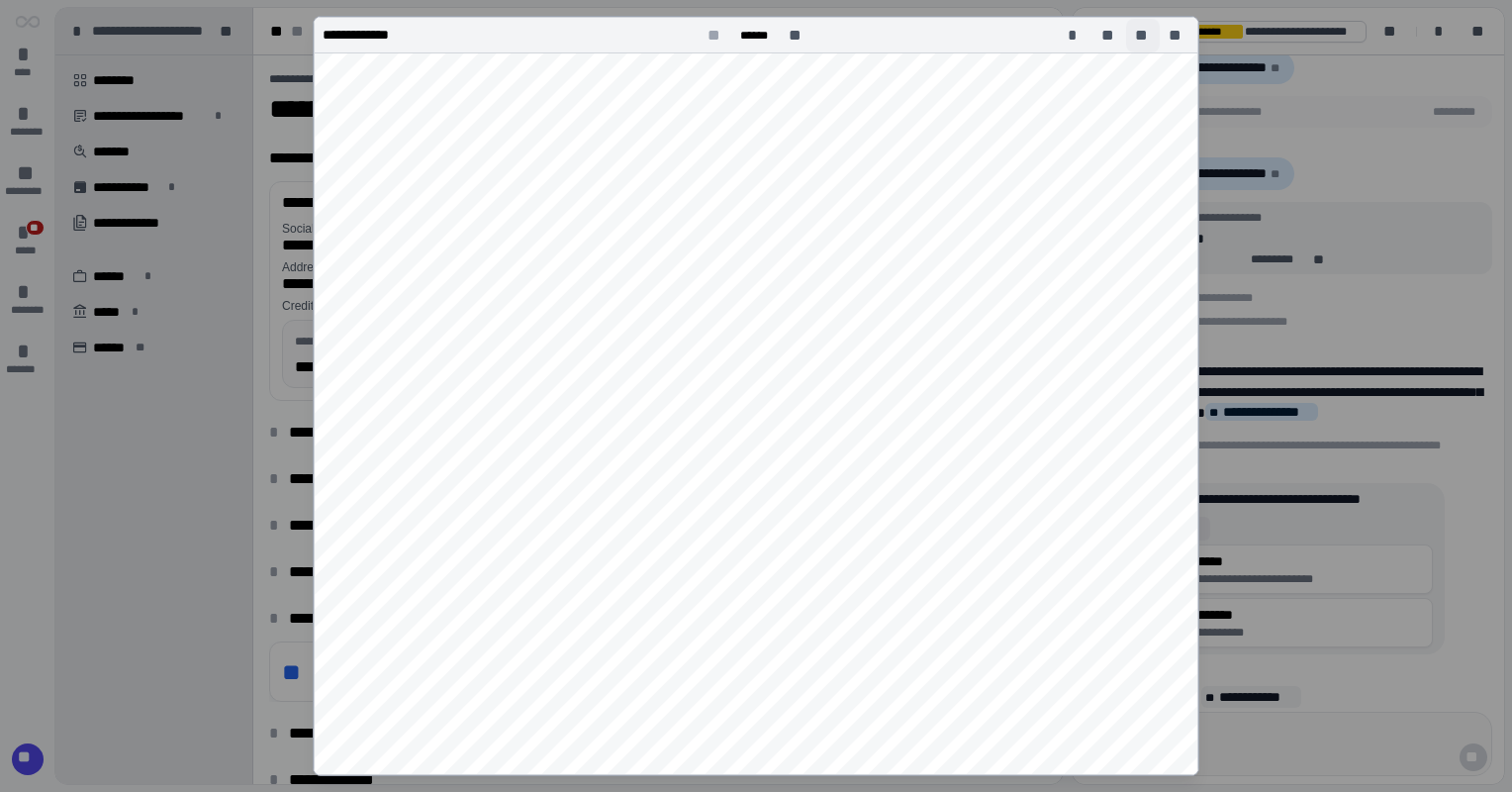 click on "**" at bounding box center (1143, 36) 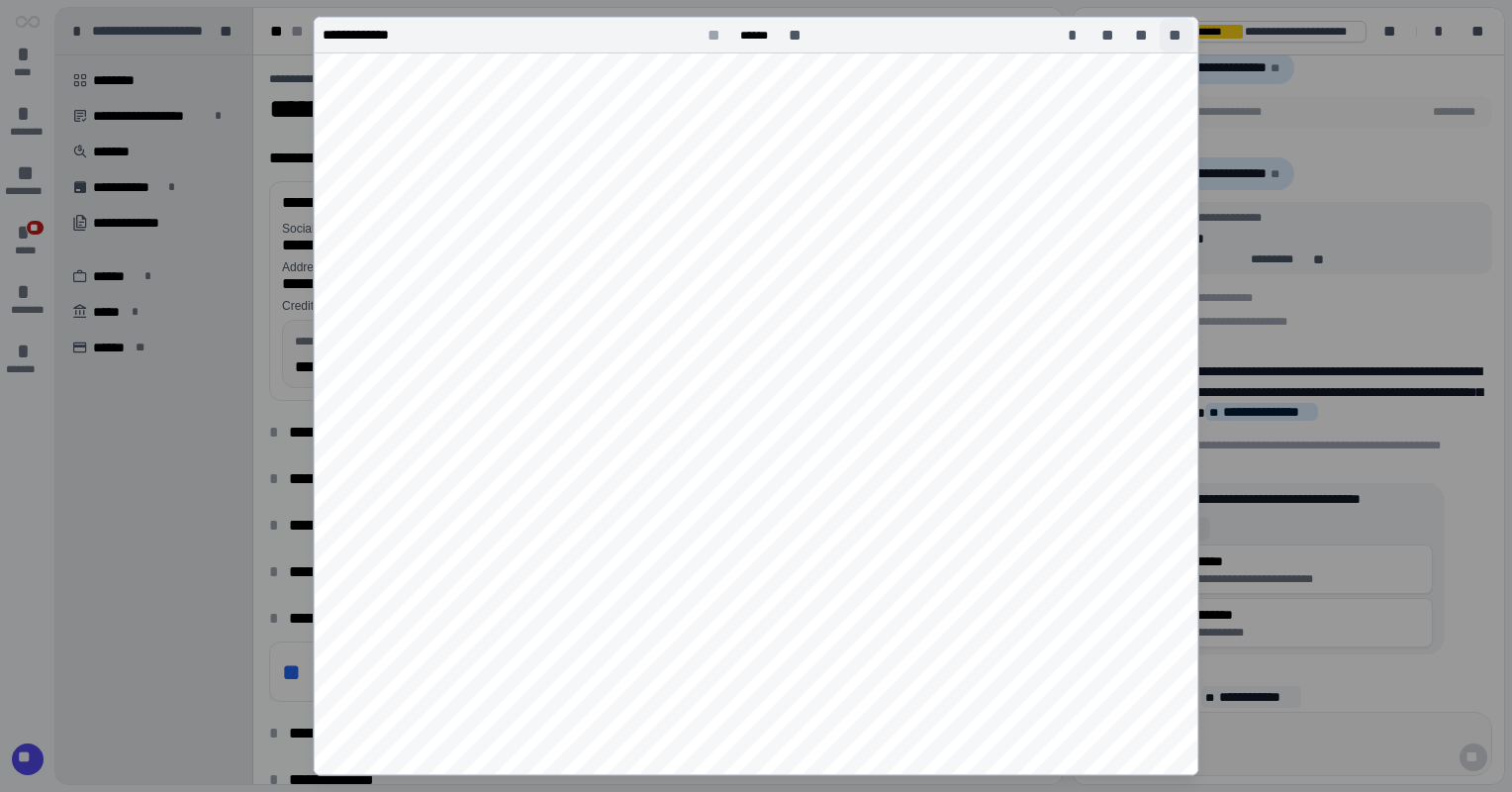 click on "**" at bounding box center (1177, 36) 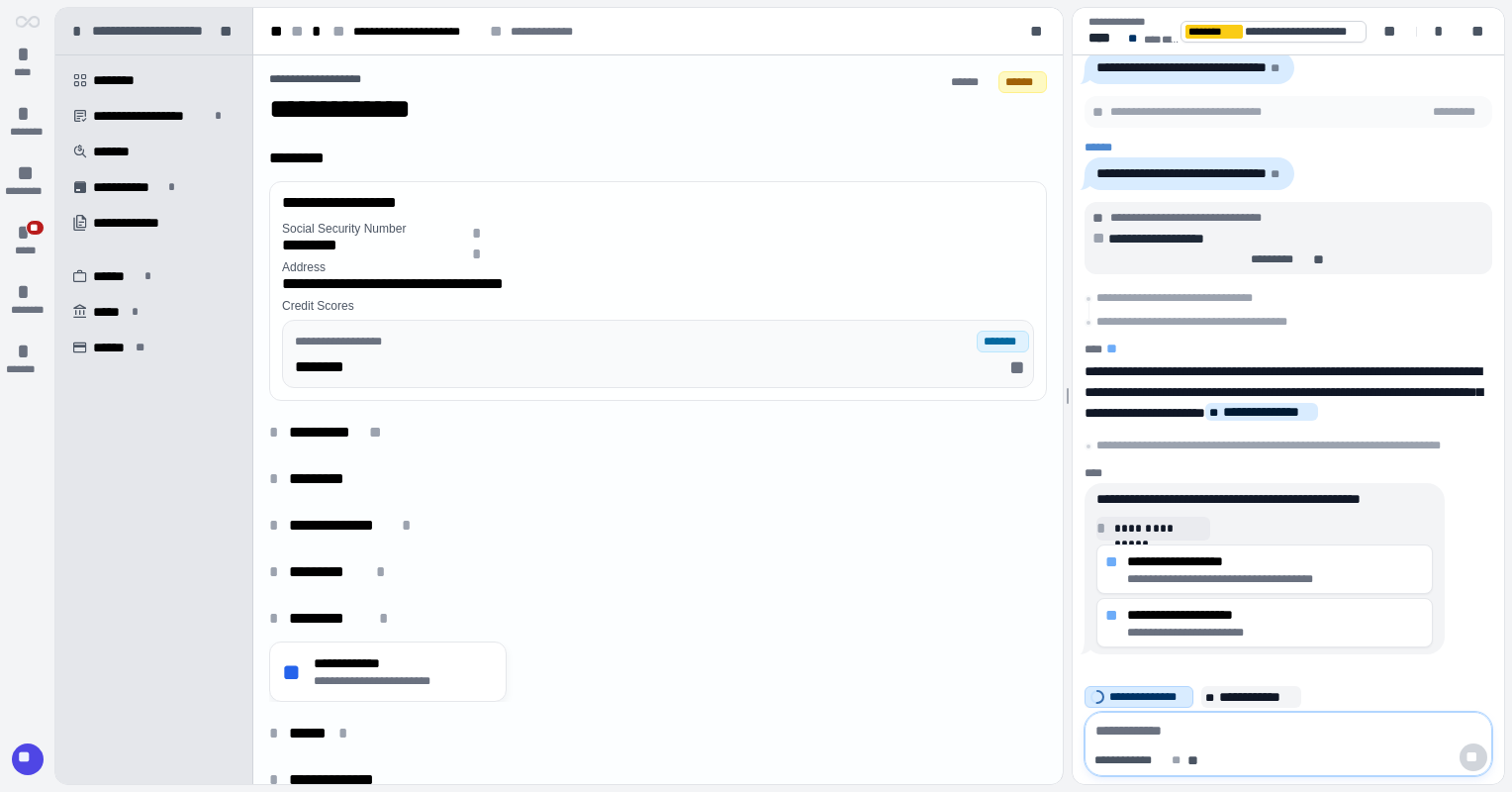 drag, startPoint x: 1137, startPoint y: 736, endPoint x: 1136, endPoint y: 725, distance: 11.045361 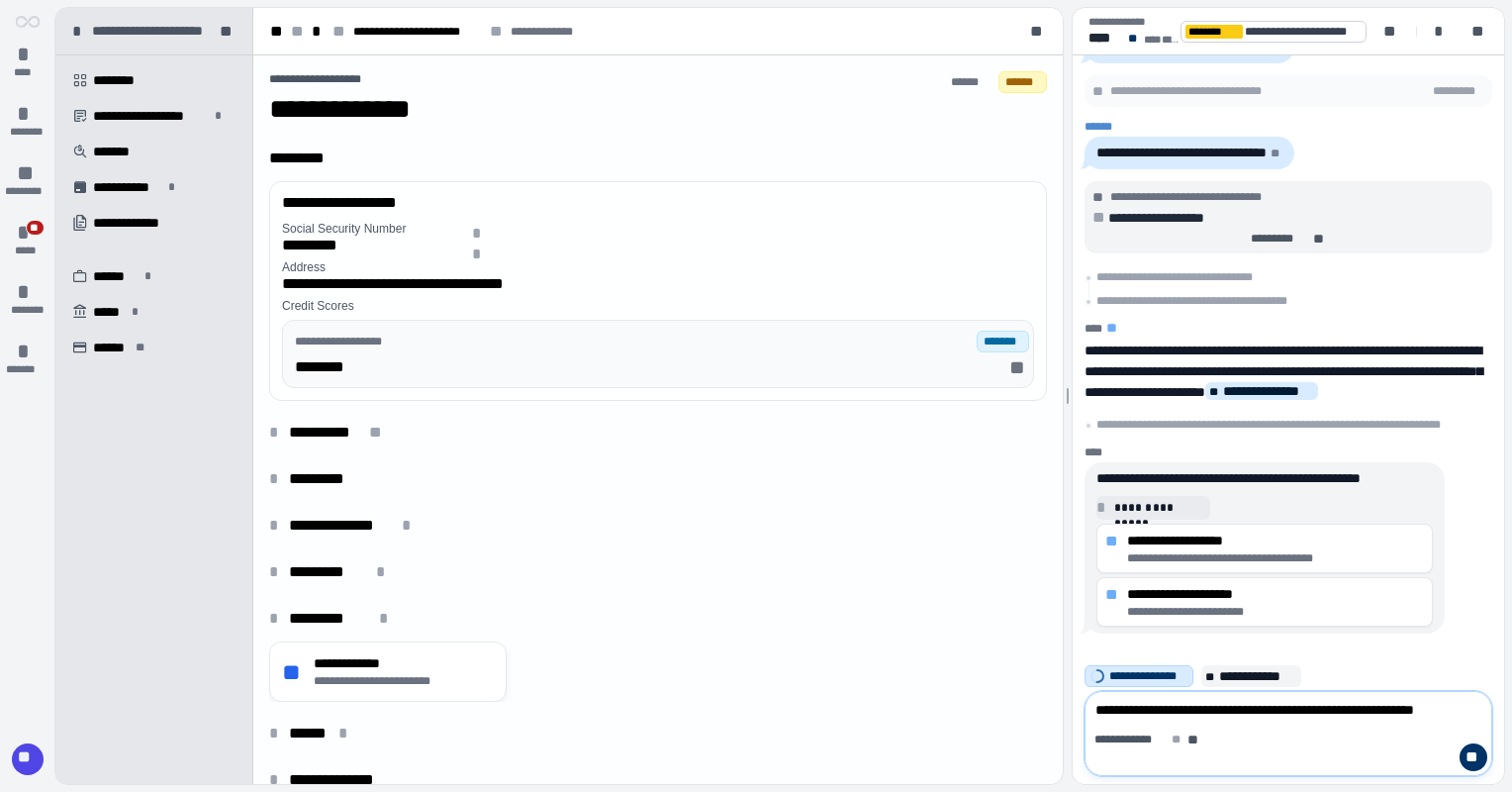 scroll, scrollTop: 0, scrollLeft: 0, axis: both 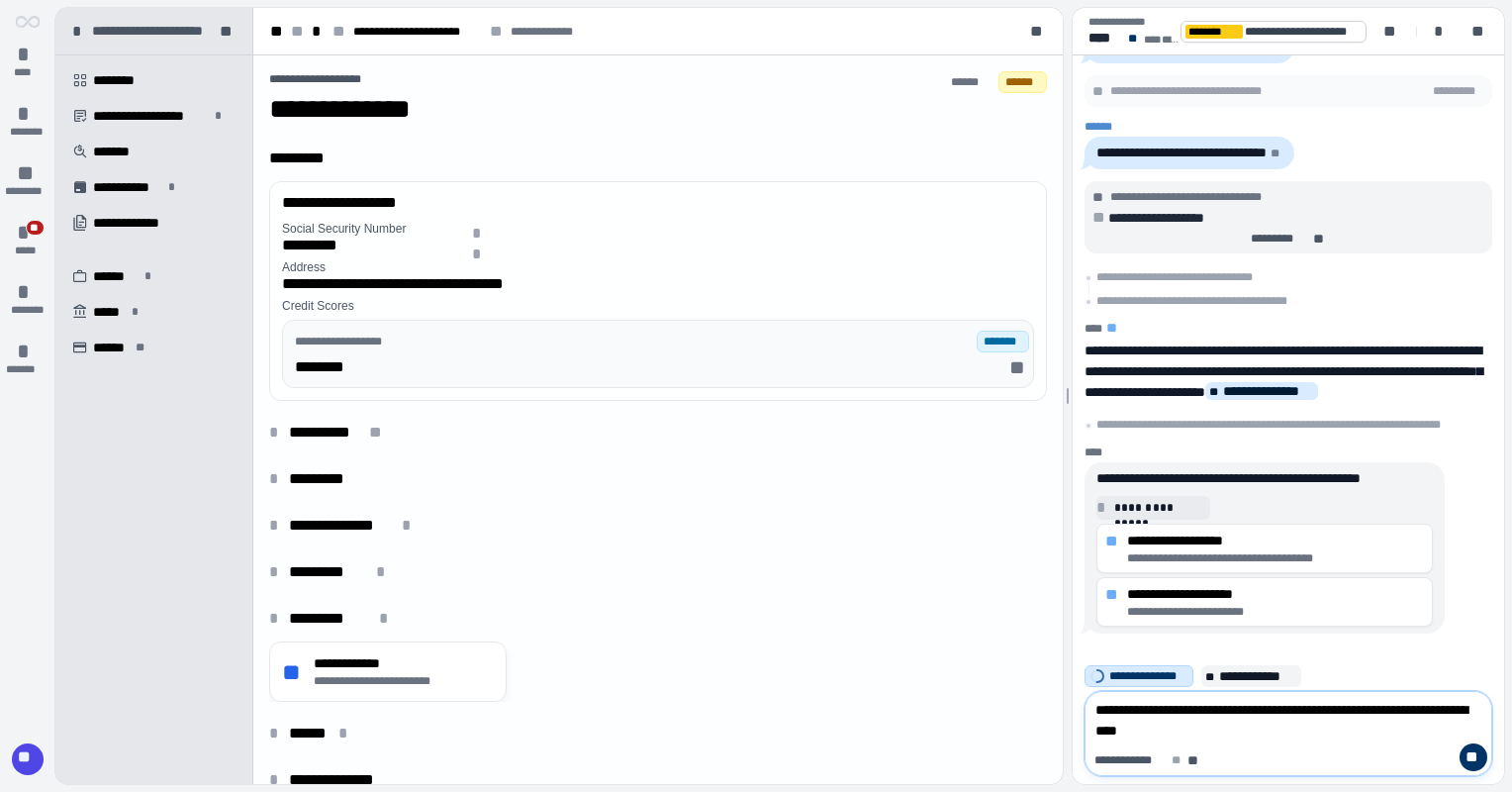 type on "**********" 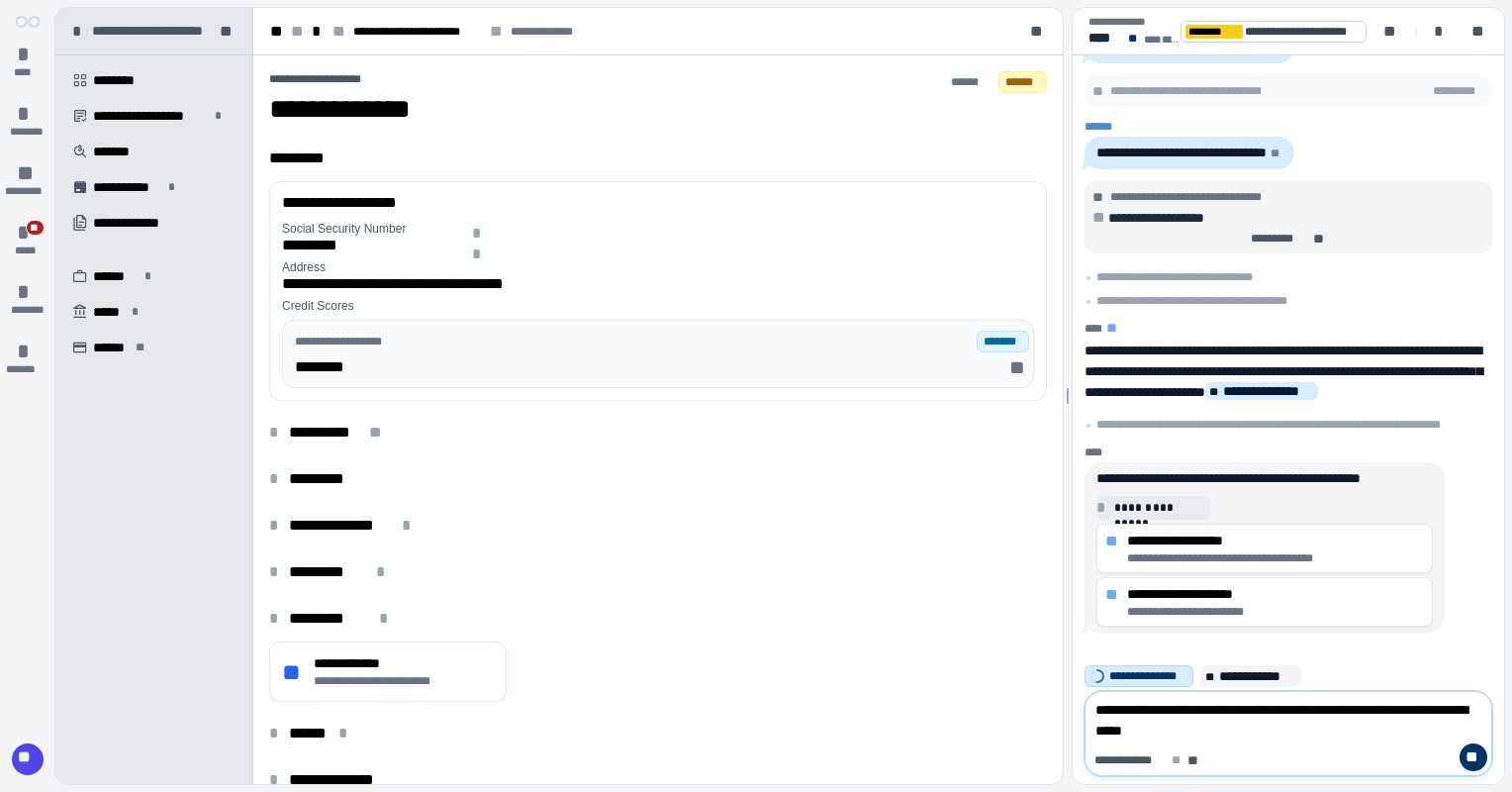 type 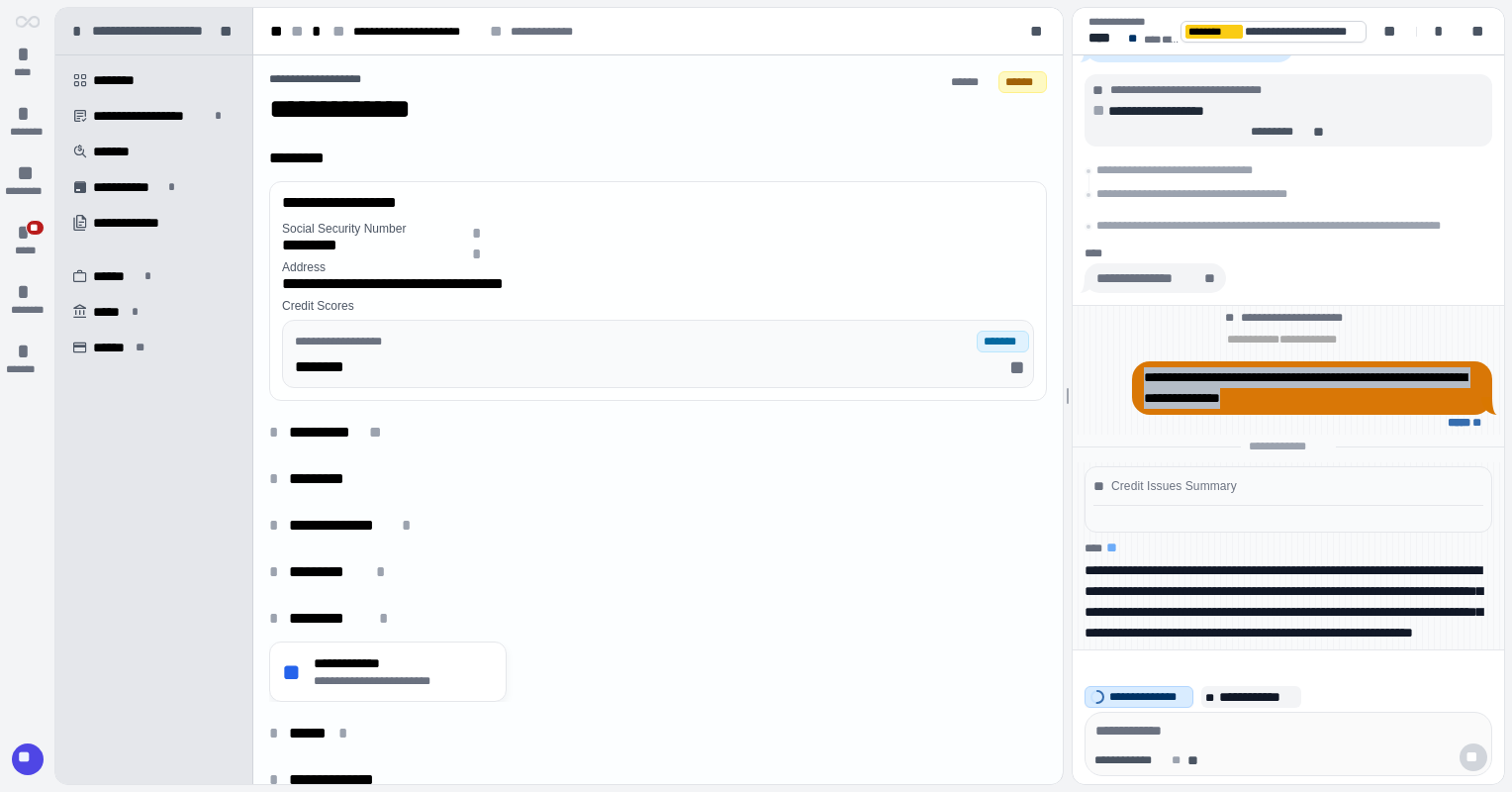 drag, startPoint x: 1504, startPoint y: 386, endPoint x: 1512, endPoint y: 329, distance: 57.558666 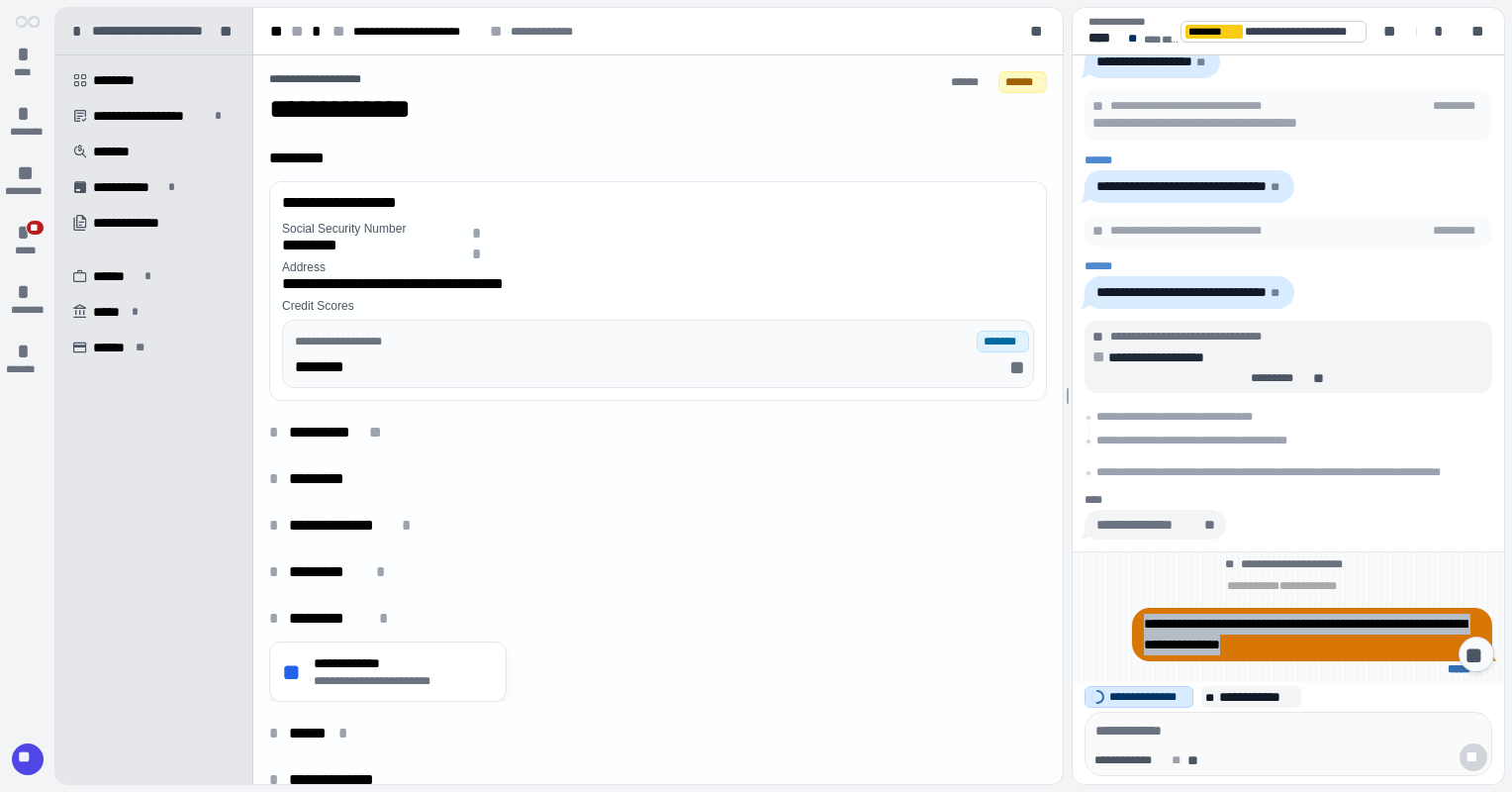 scroll, scrollTop: 273, scrollLeft: 0, axis: vertical 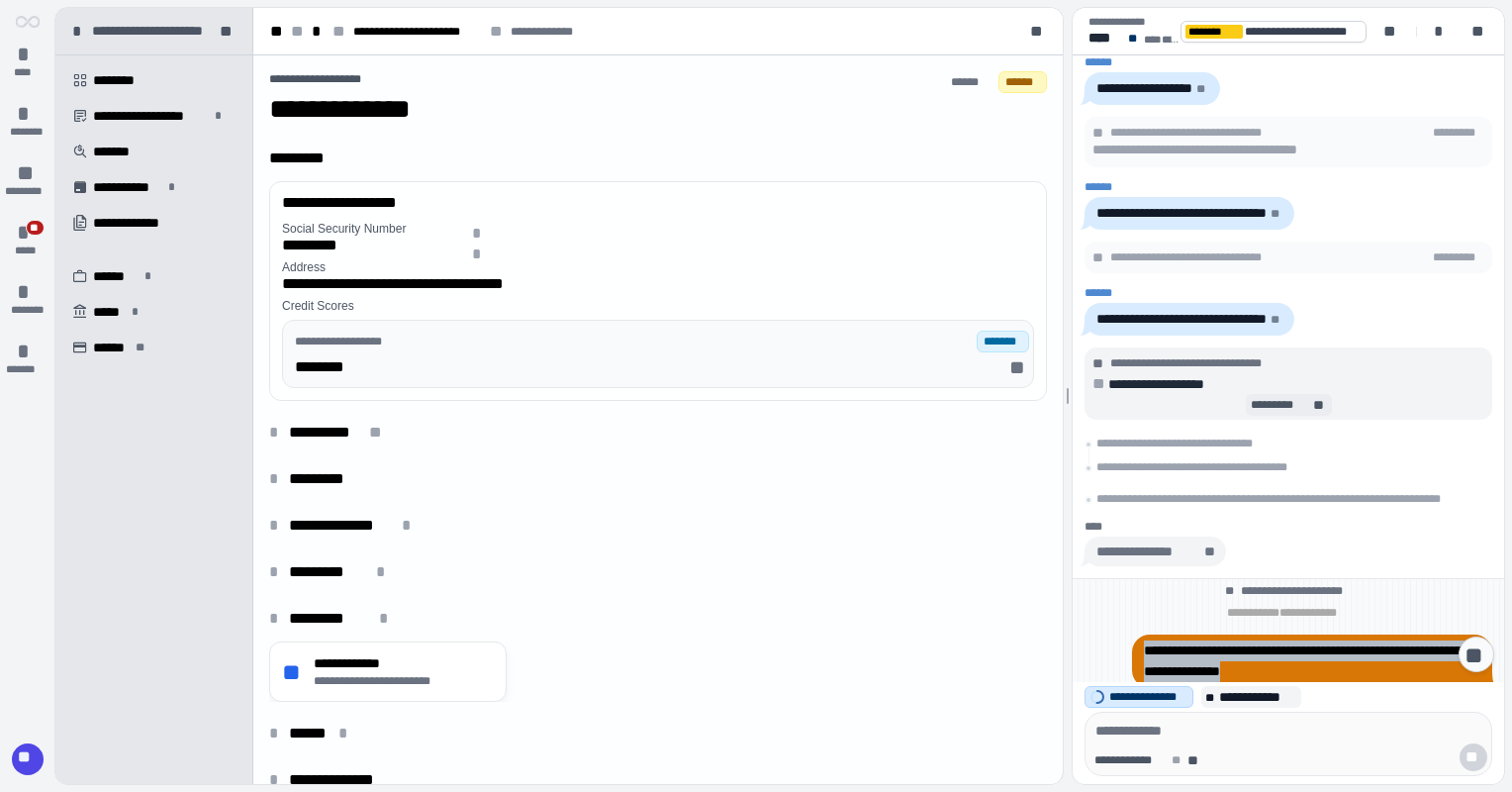 click on "*********" at bounding box center (1278, 405) 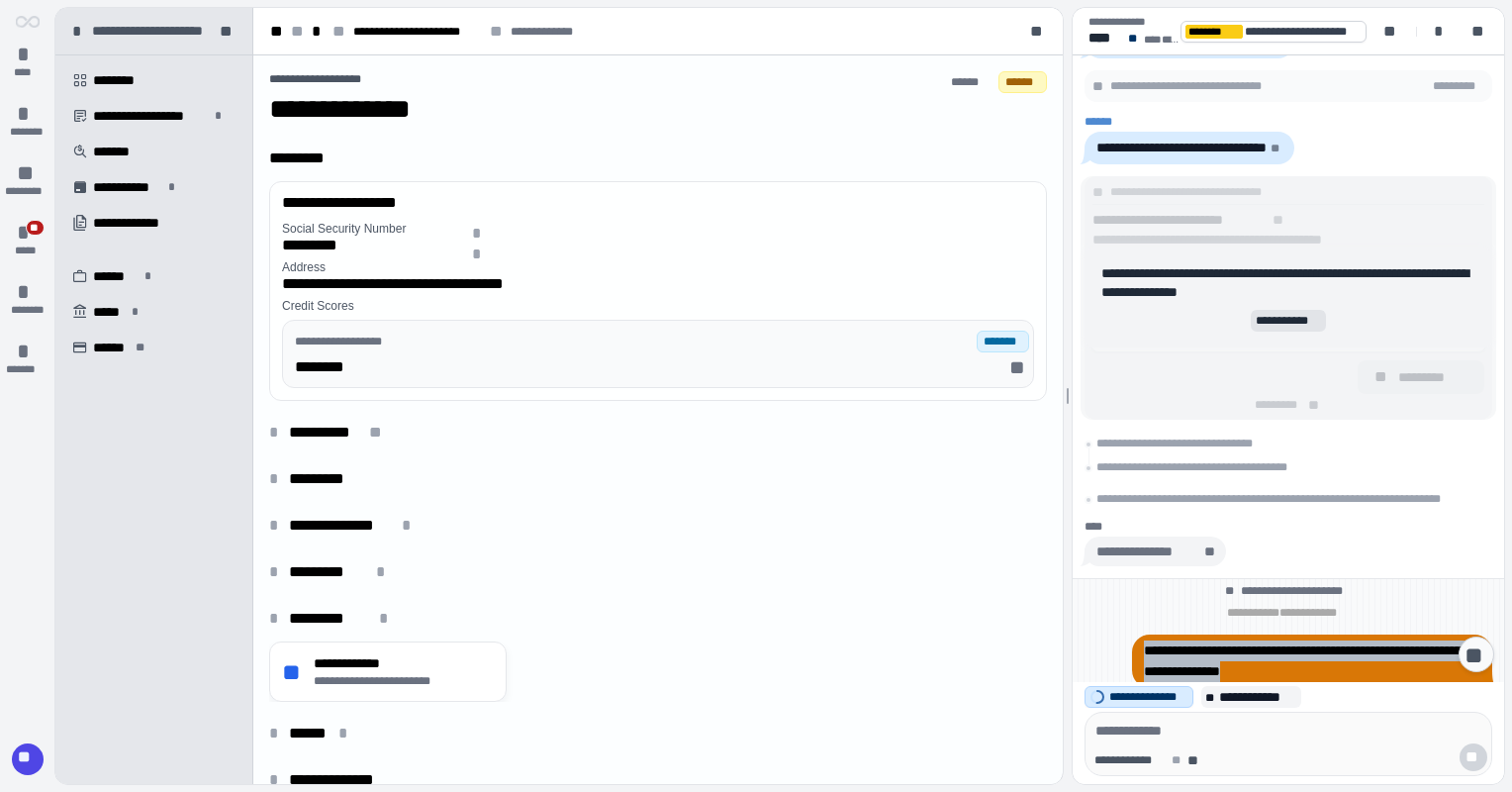 click on "**********" at bounding box center [1288, 321] 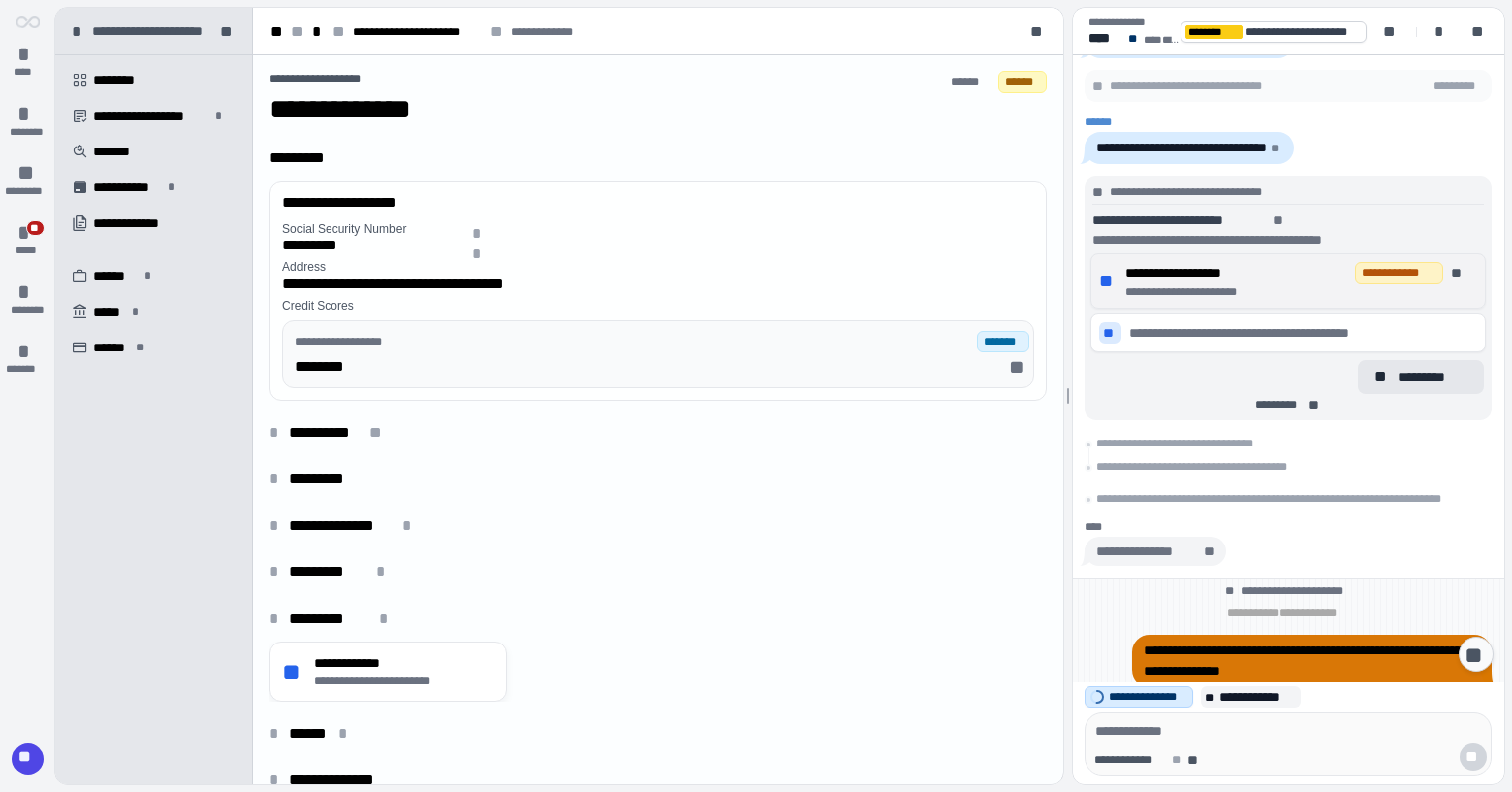 click on "**********" at bounding box center [1296, 292] 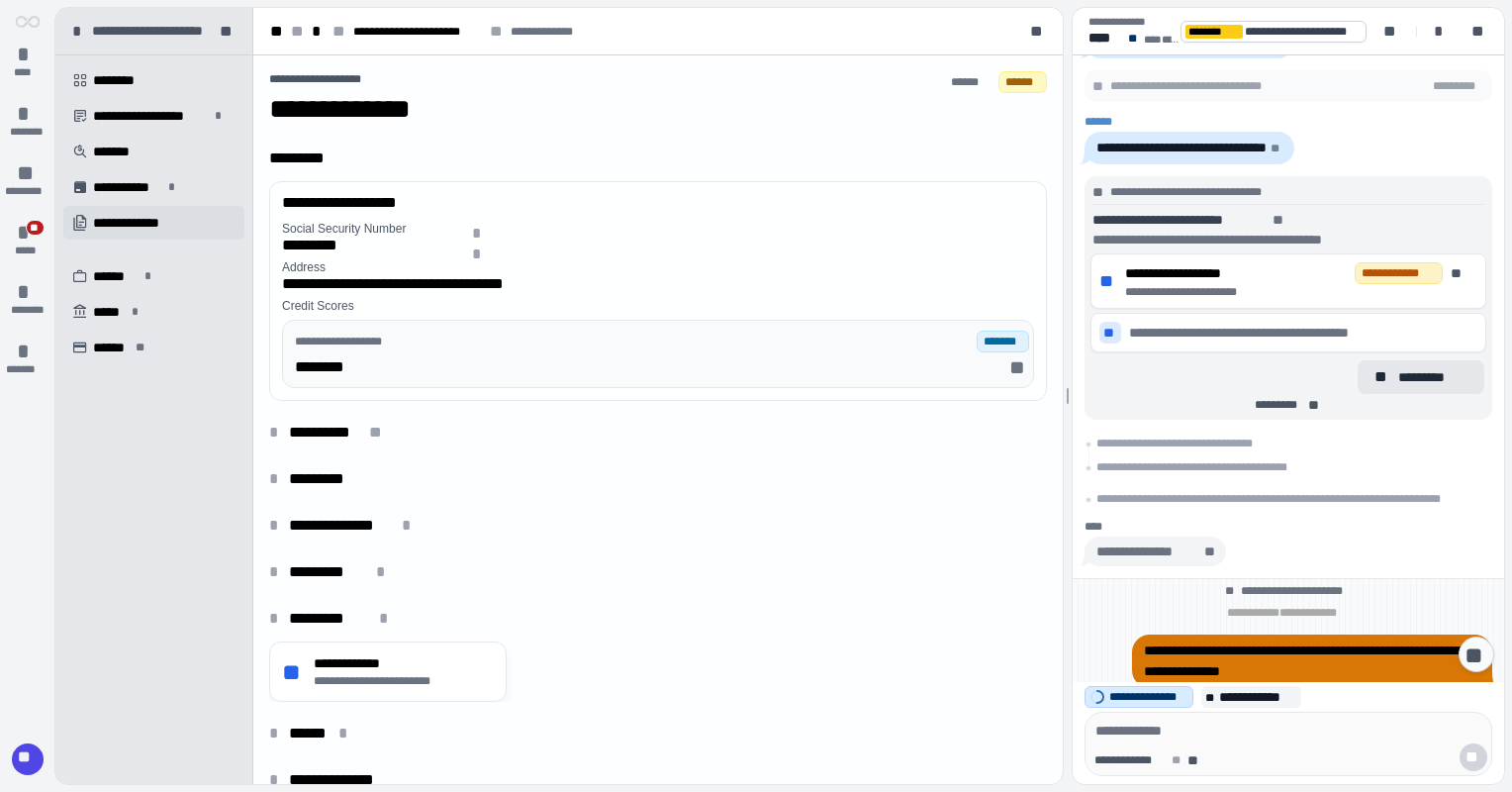 click on "**********" at bounding box center (138, 223) 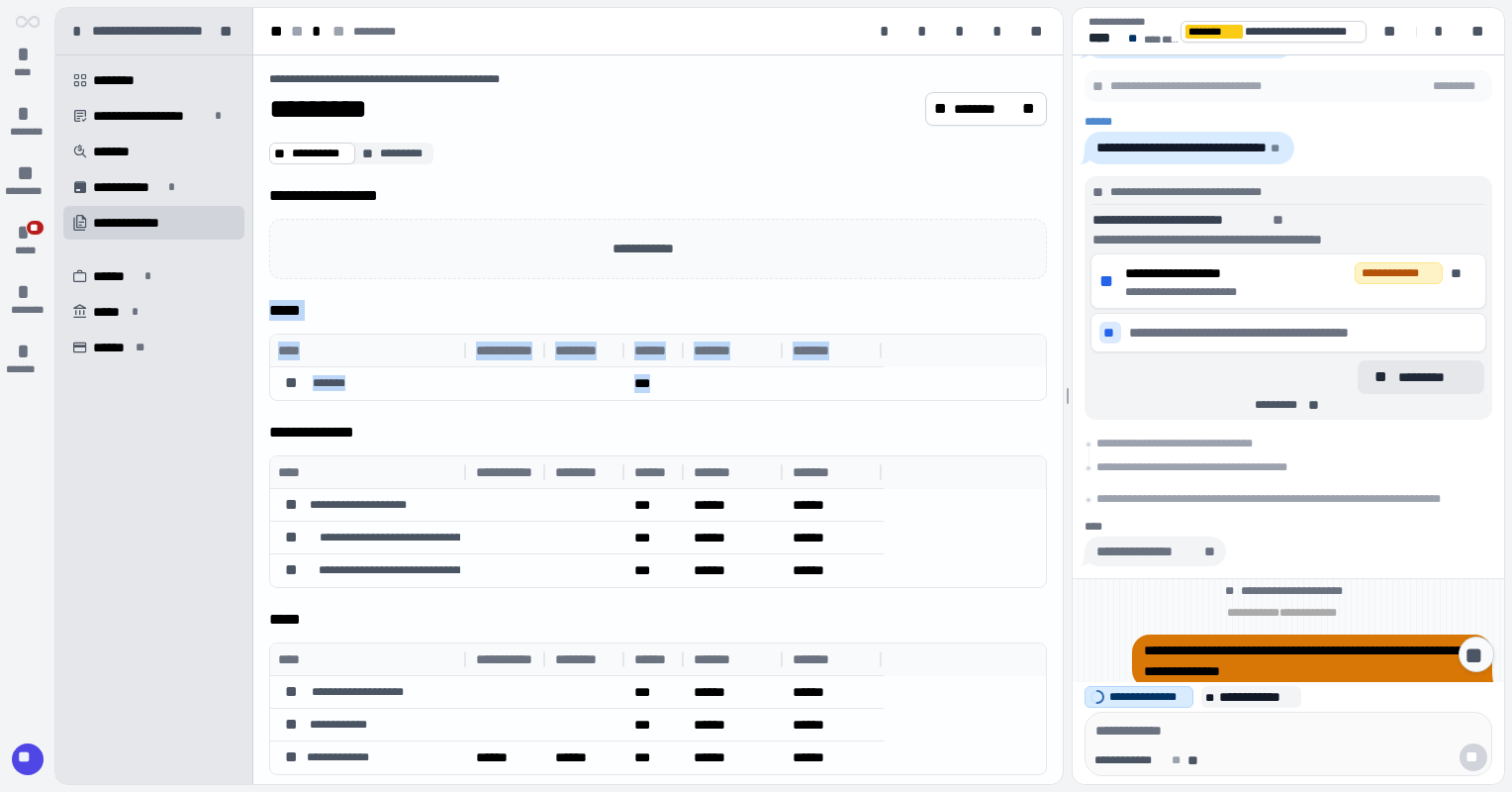 drag, startPoint x: 1050, startPoint y: 236, endPoint x: 1052, endPoint y: 384, distance: 148.01351 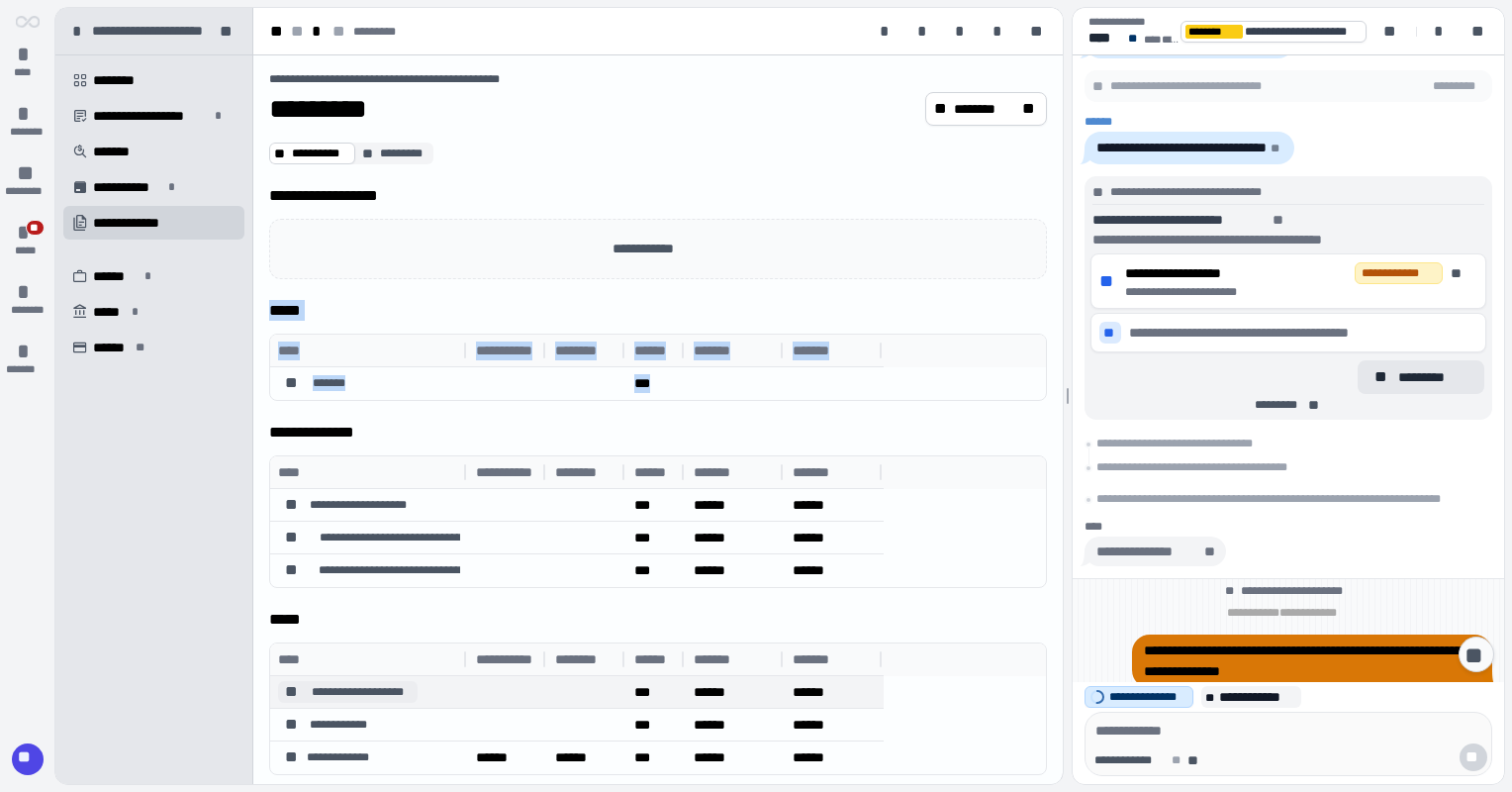 click on "**********" at bounding box center (347, 692) 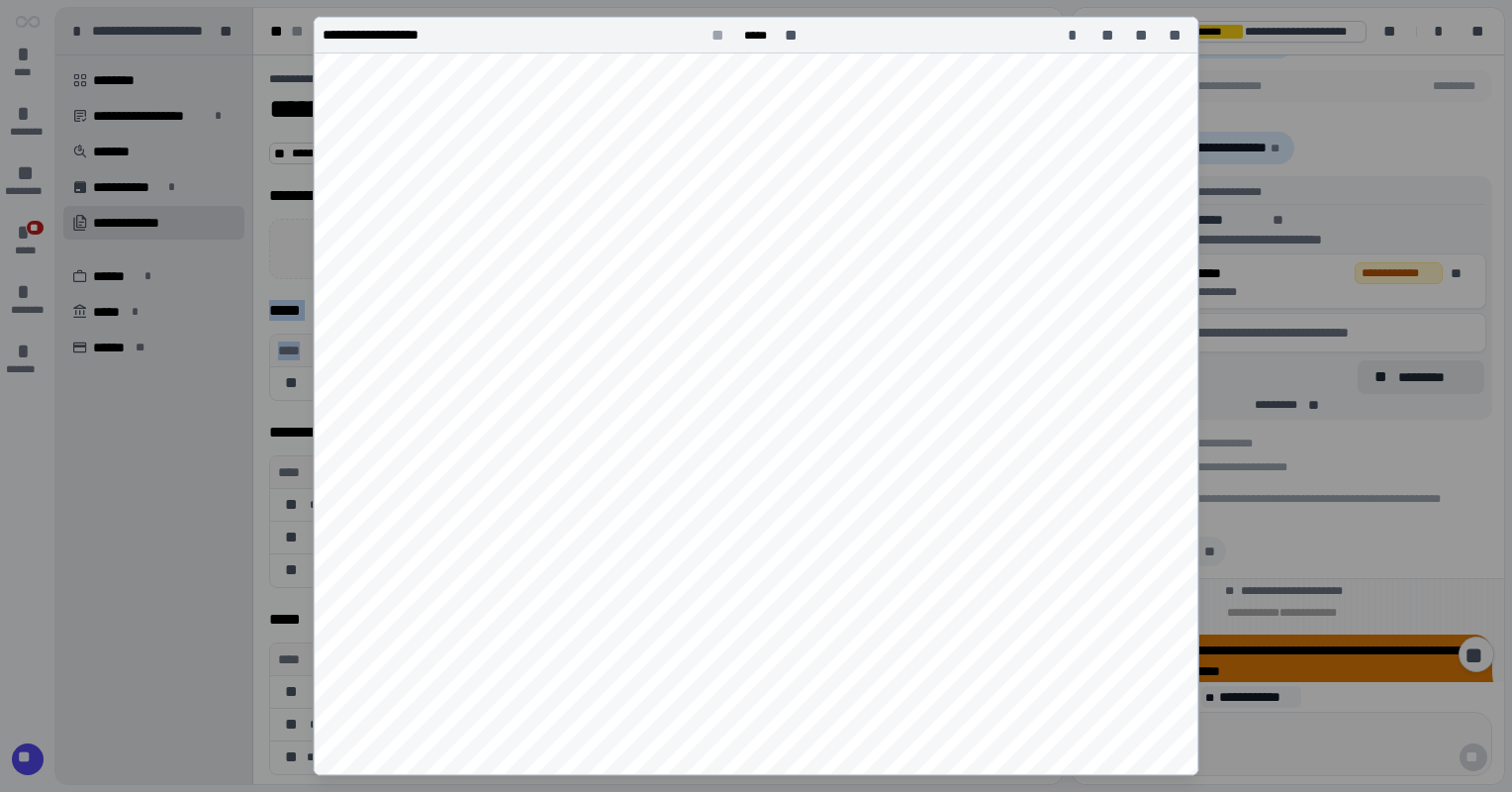 scroll, scrollTop: 0, scrollLeft: 0, axis: both 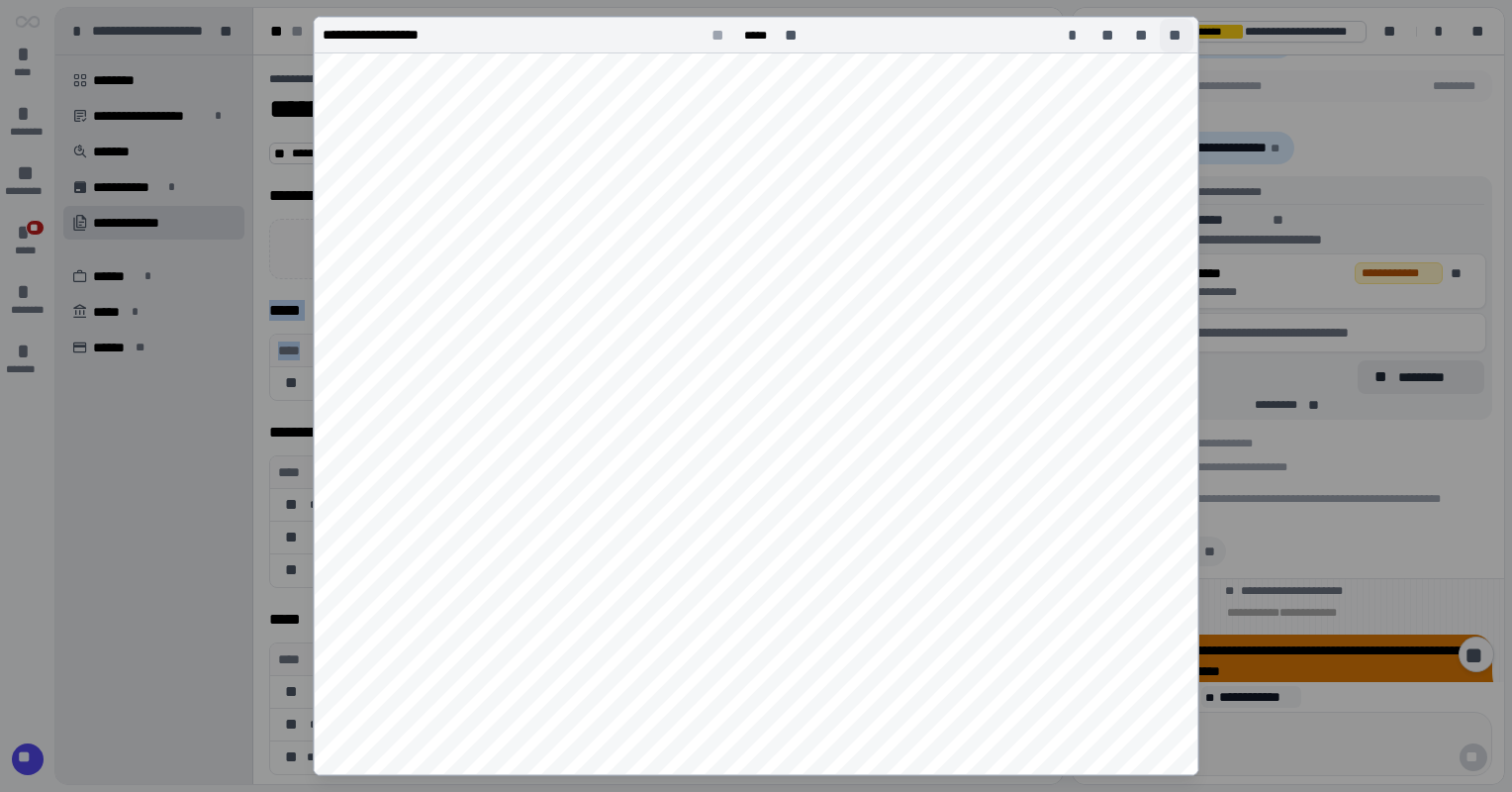 click on "**" at bounding box center (1177, 36) 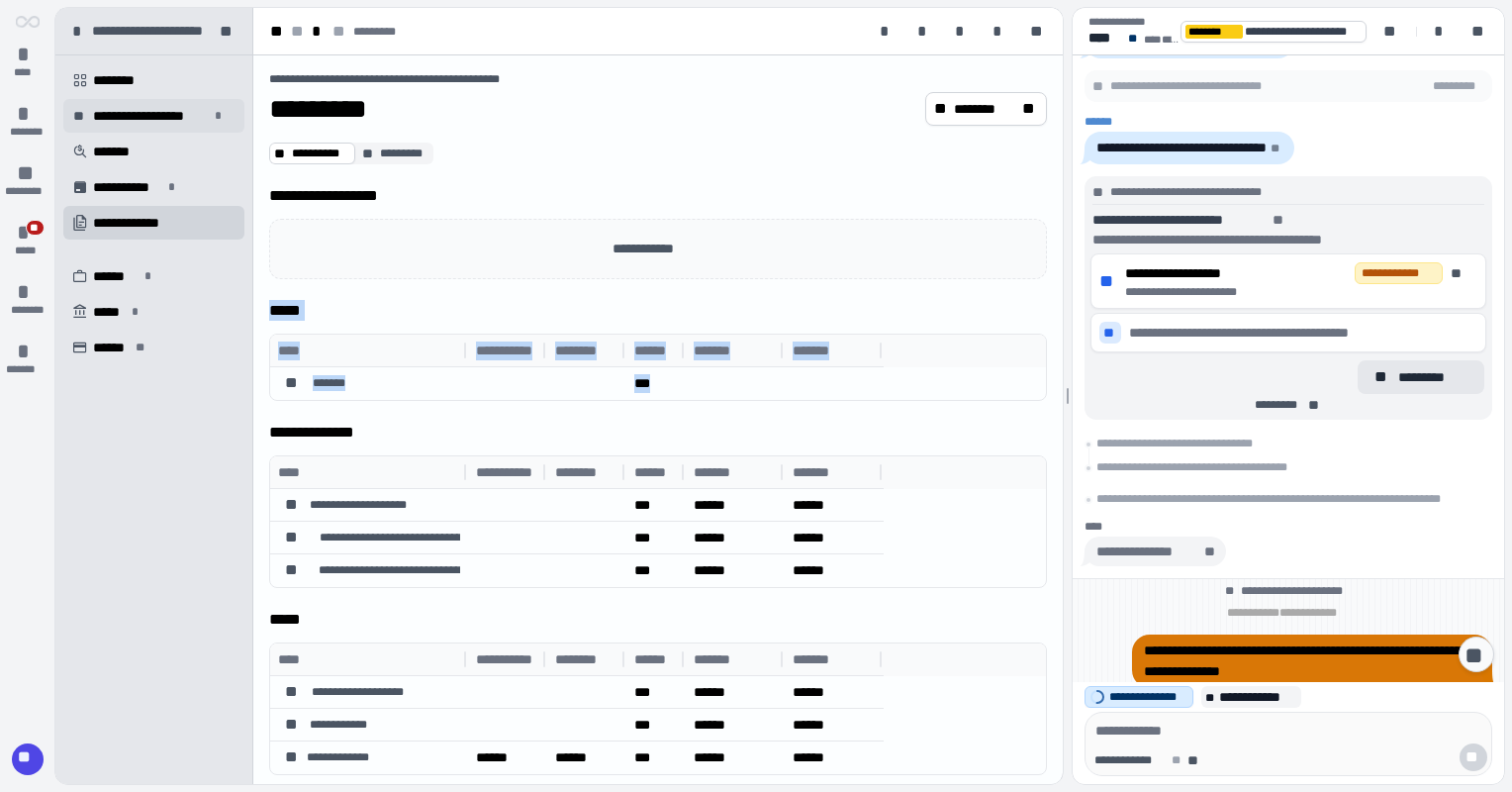scroll, scrollTop: 246, scrollLeft: 0, axis: vertical 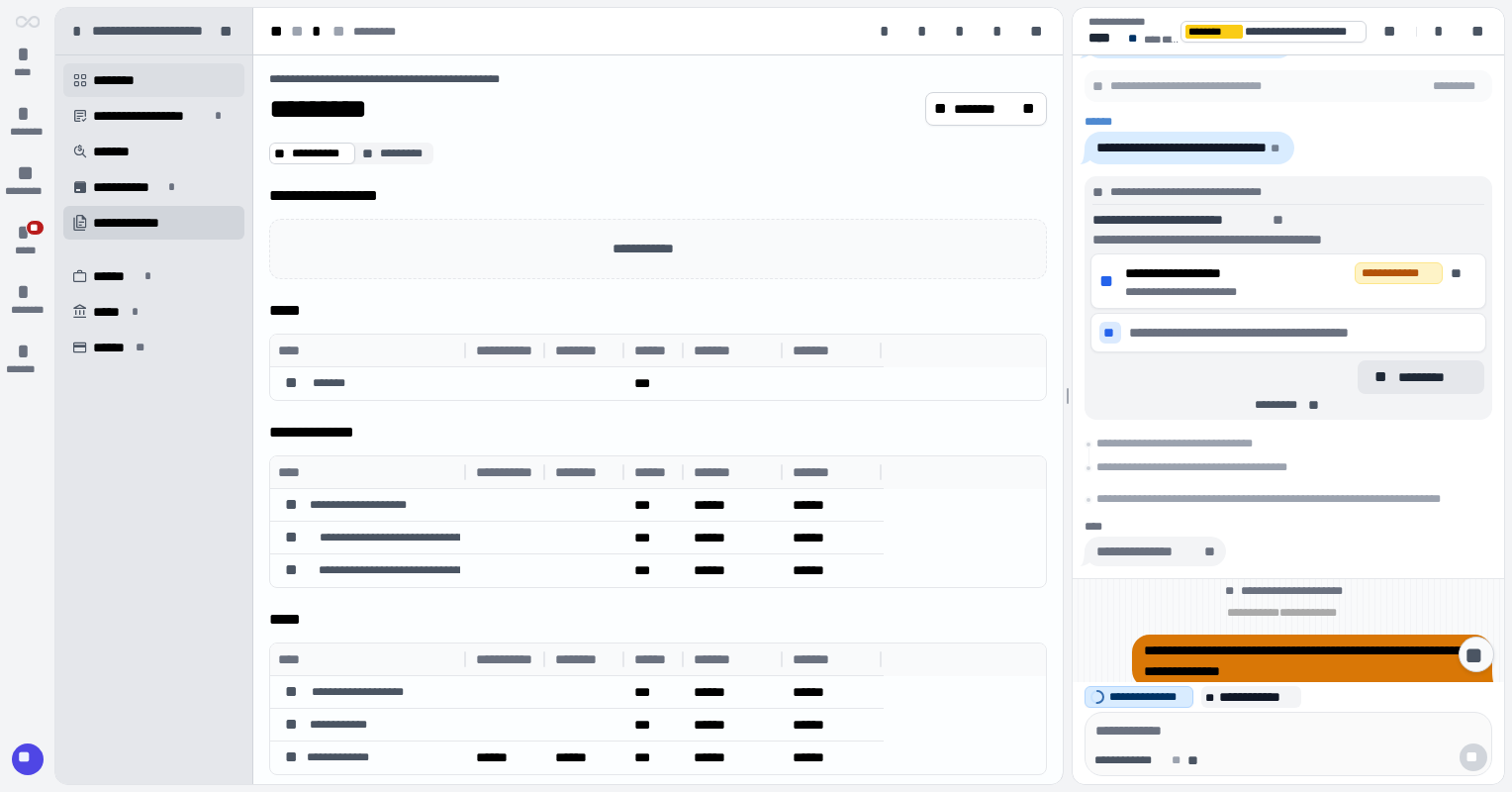 click on "********" at bounding box center (121, 80) 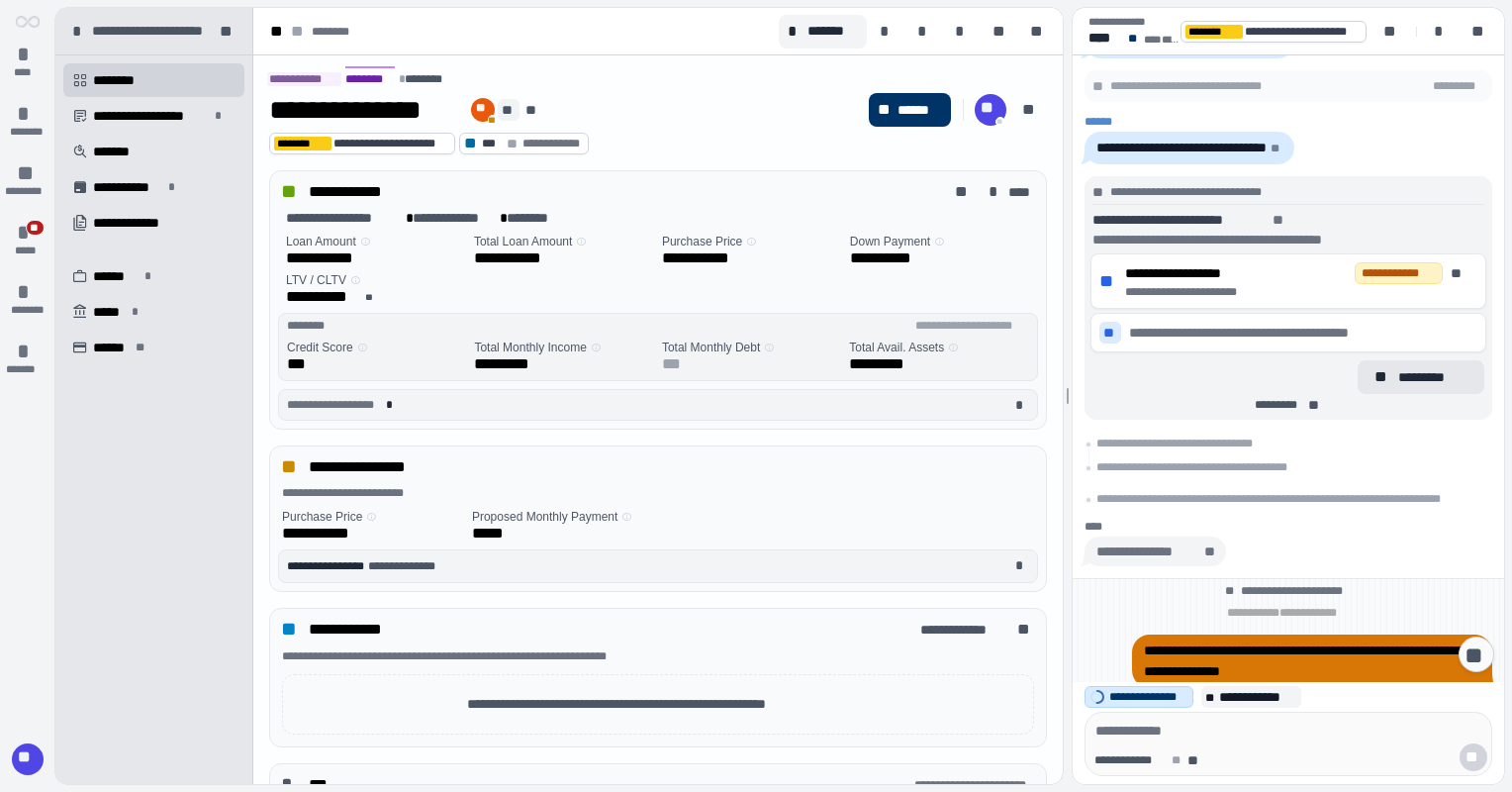 click on "**" at bounding box center [509, 110] 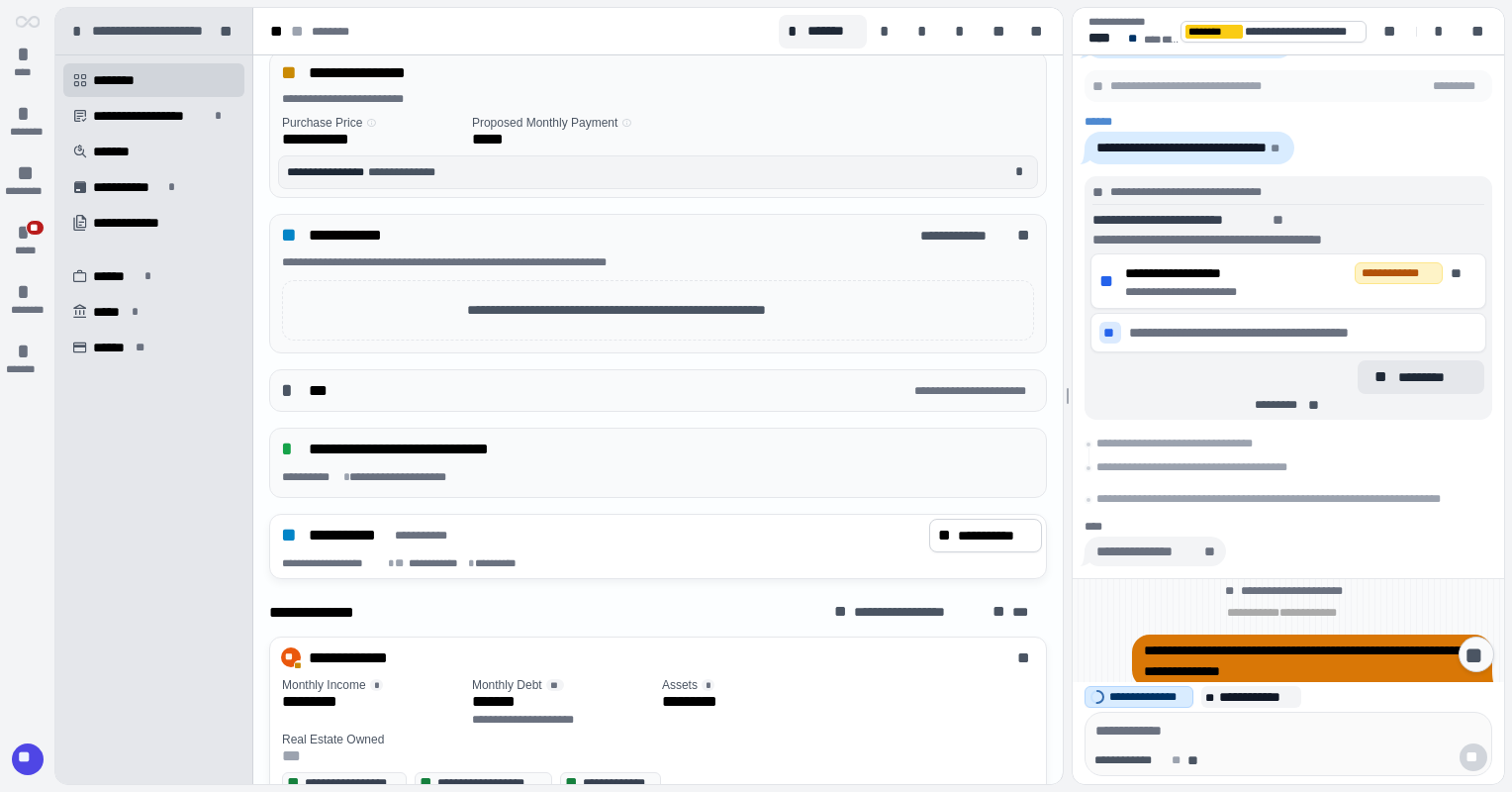 scroll, scrollTop: 411, scrollLeft: 0, axis: vertical 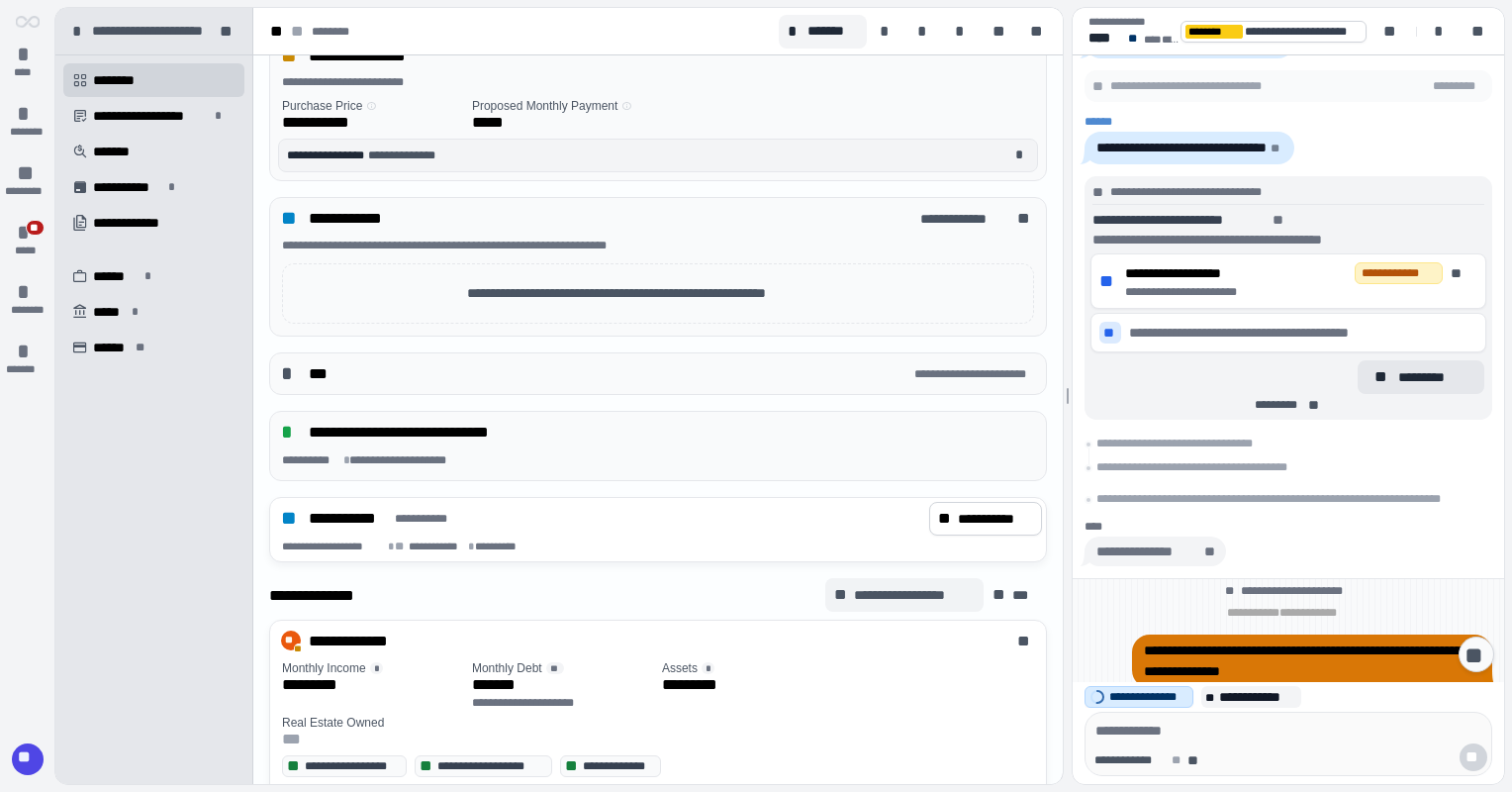 click on "**********" at bounding box center (913, 595) 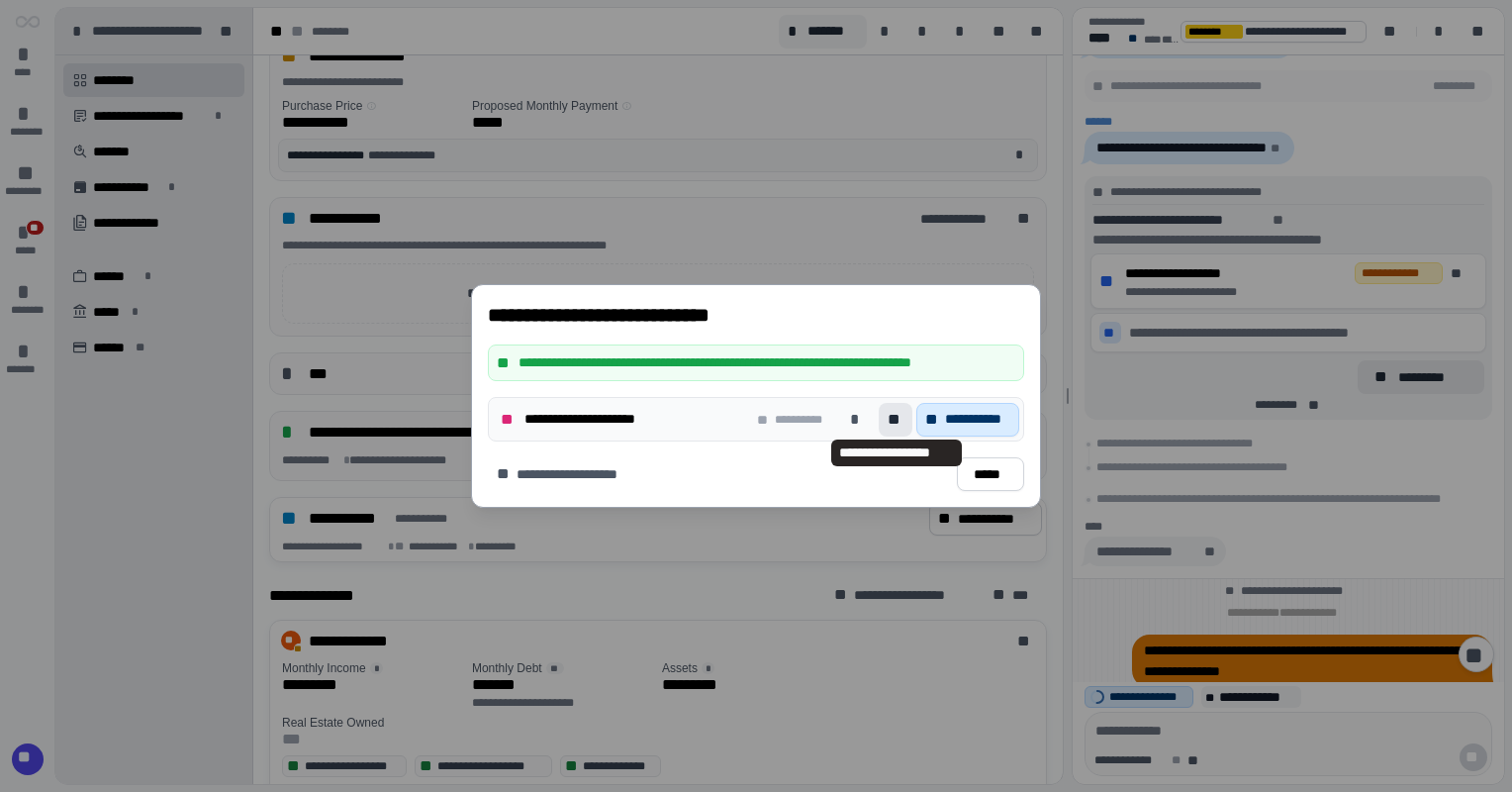 click on "**" at bounding box center [896, 420] 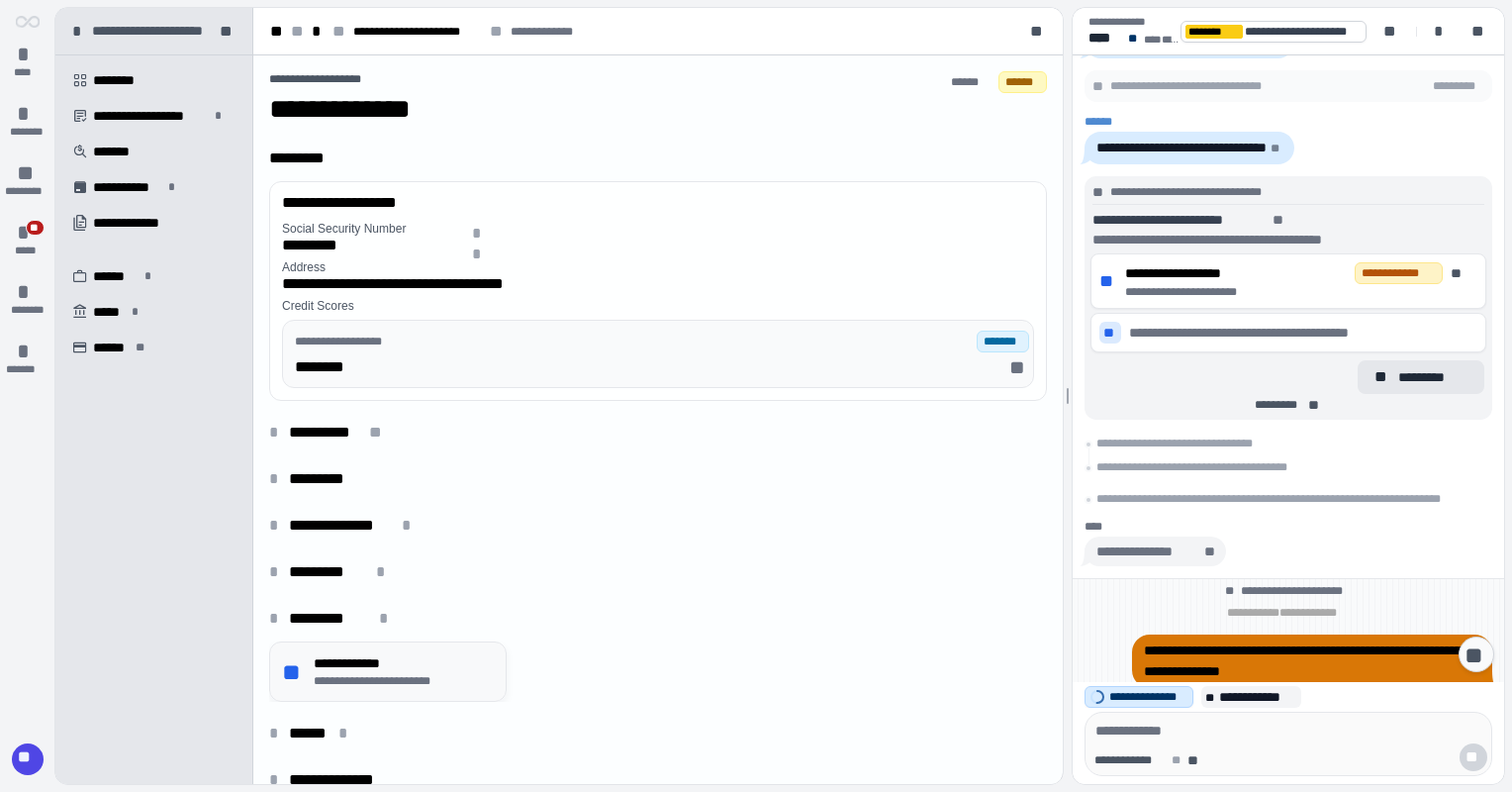 click on "**********" at bounding box center [404, 681] 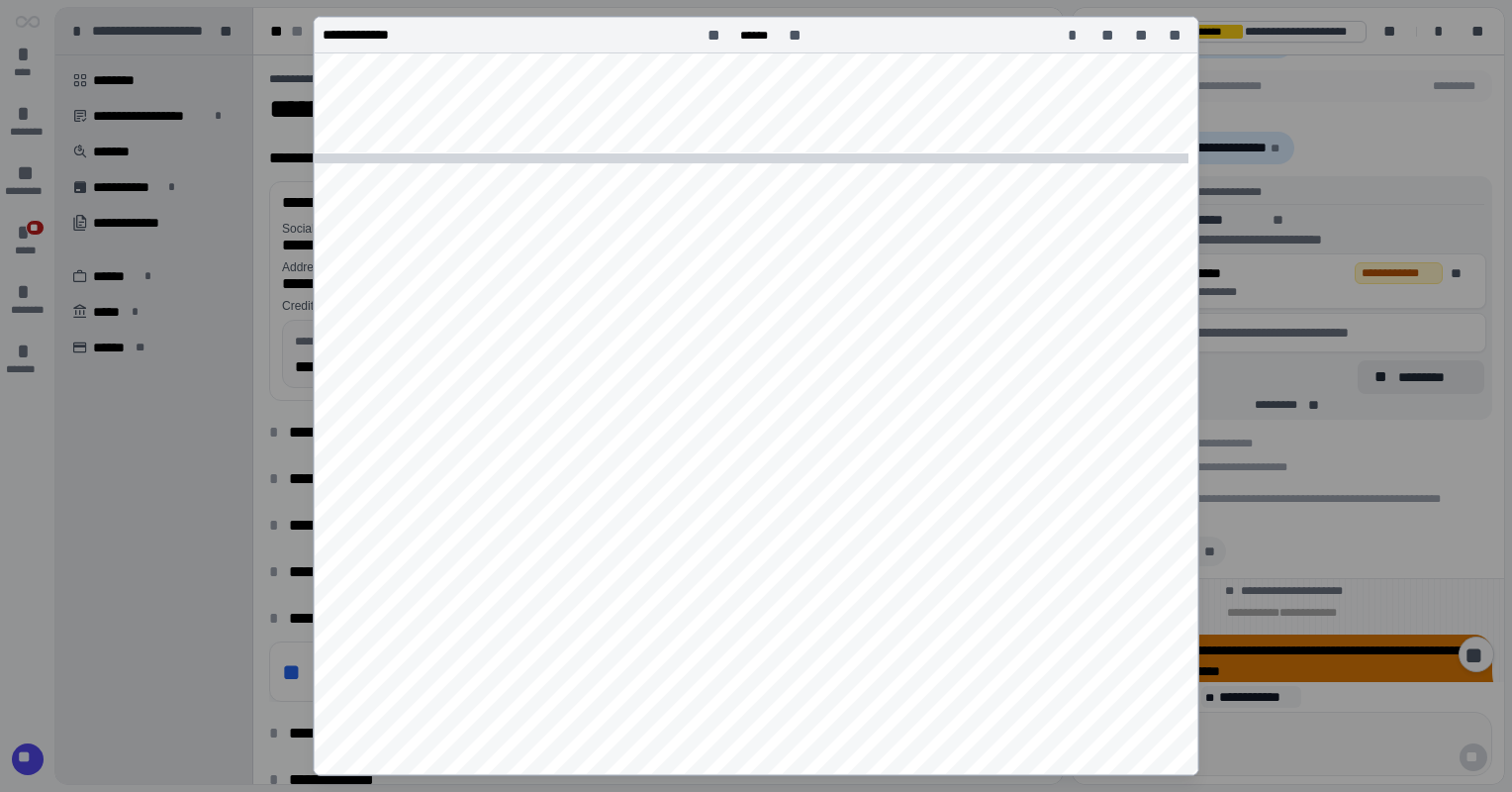 scroll, scrollTop: 2219, scrollLeft: 0, axis: vertical 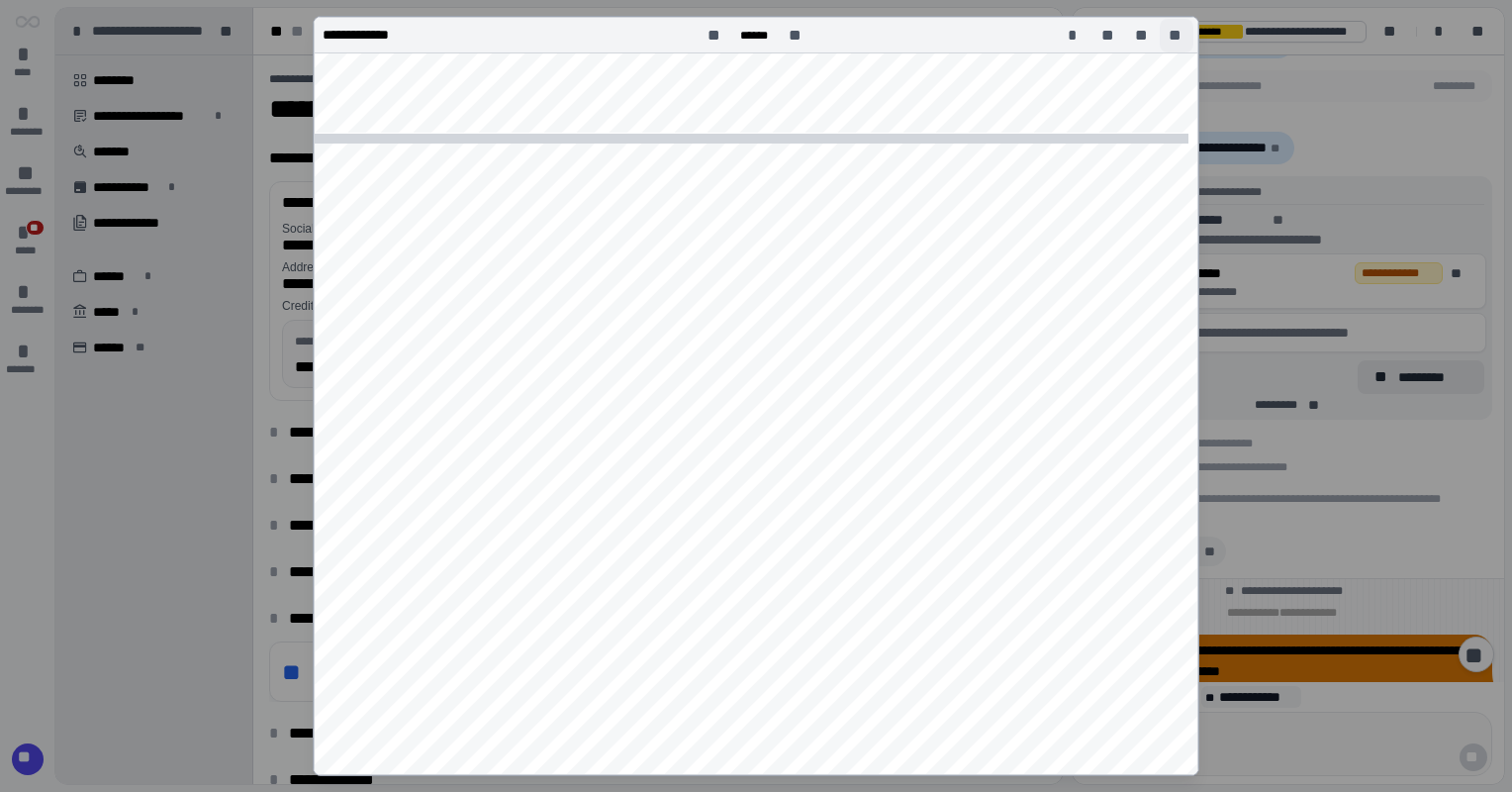 click on "**" at bounding box center [1177, 36] 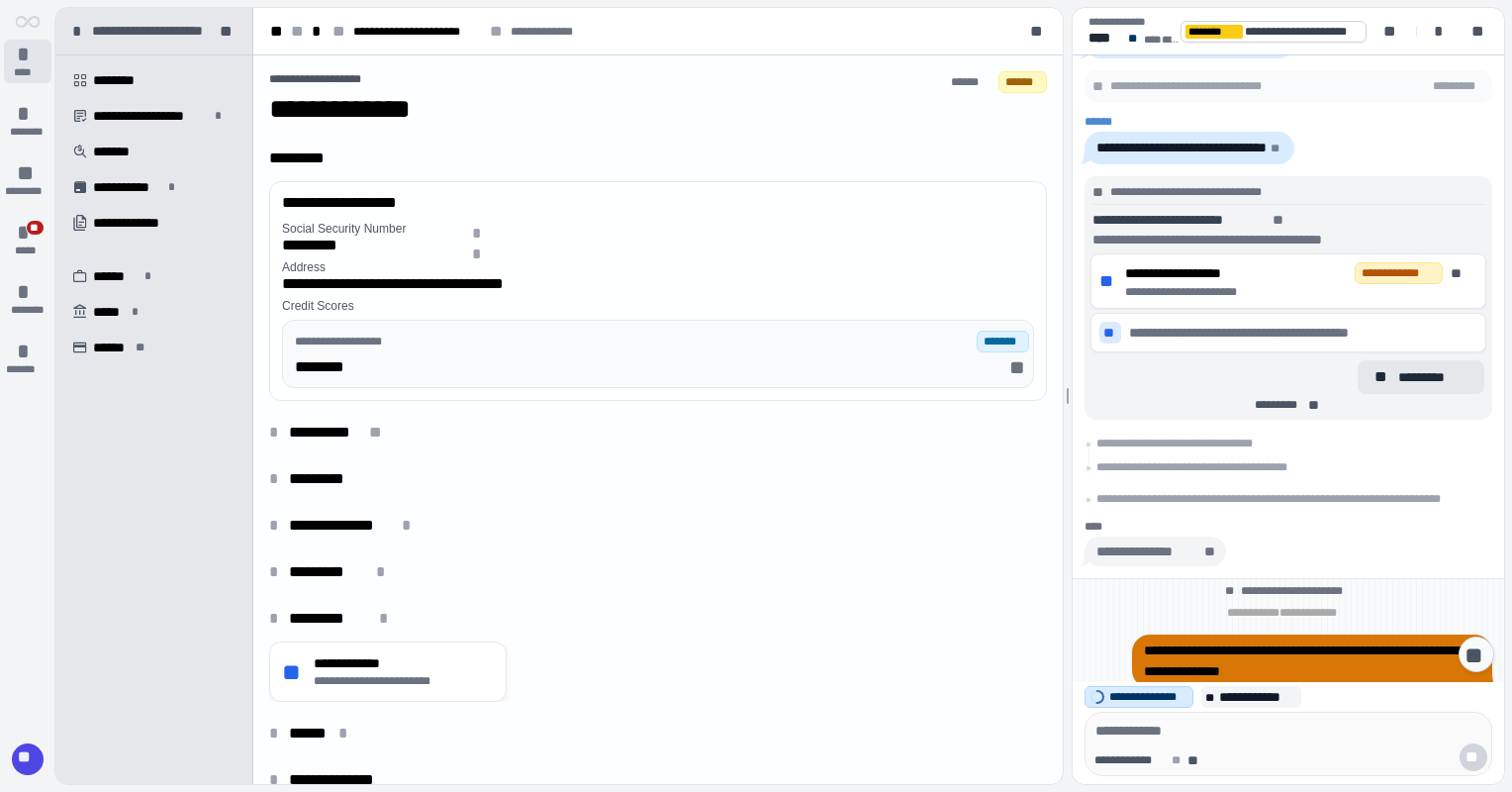 click on "* ****" at bounding box center (28, 61) 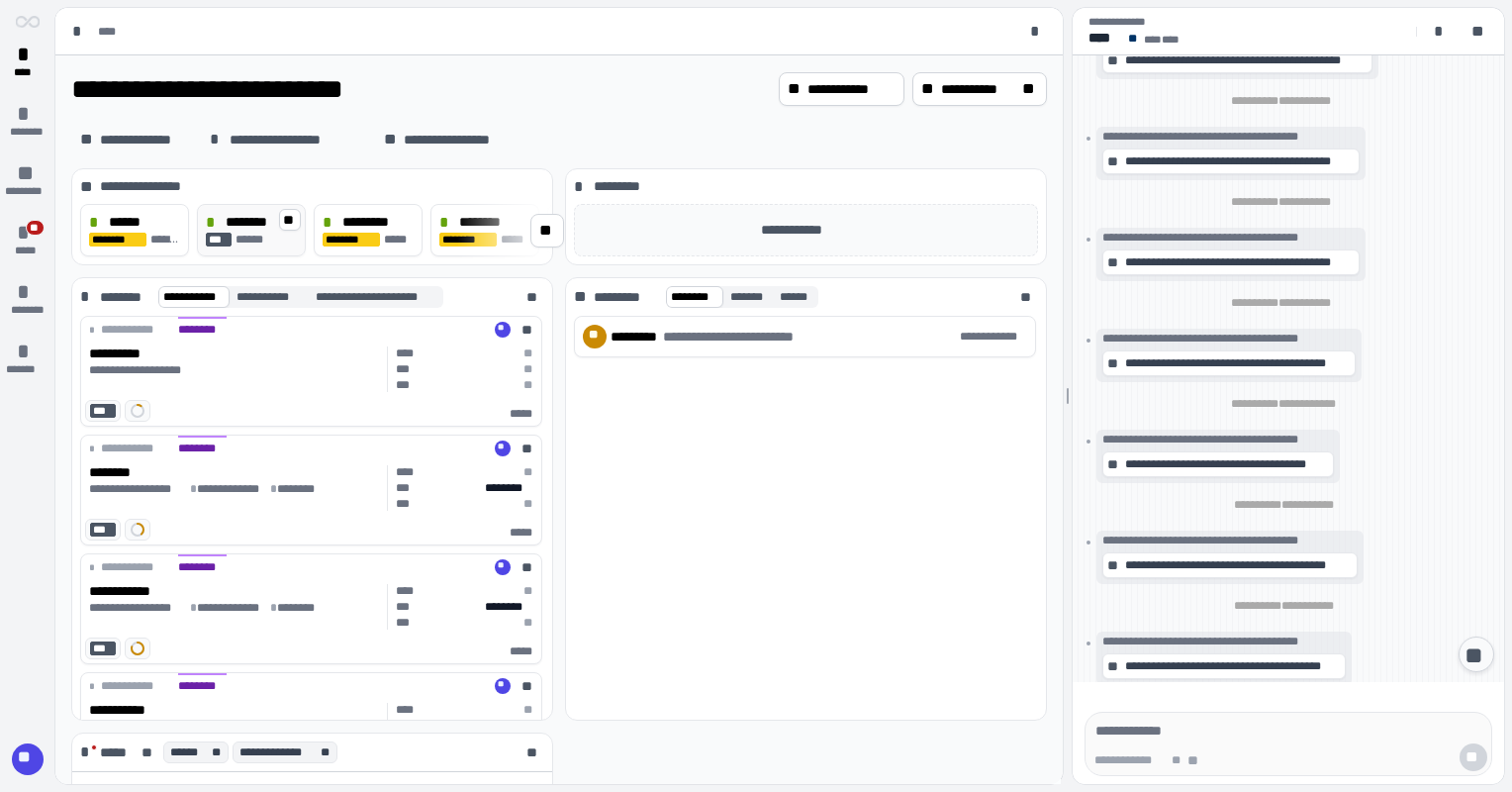 click on "********" at bounding box center (247, 222) 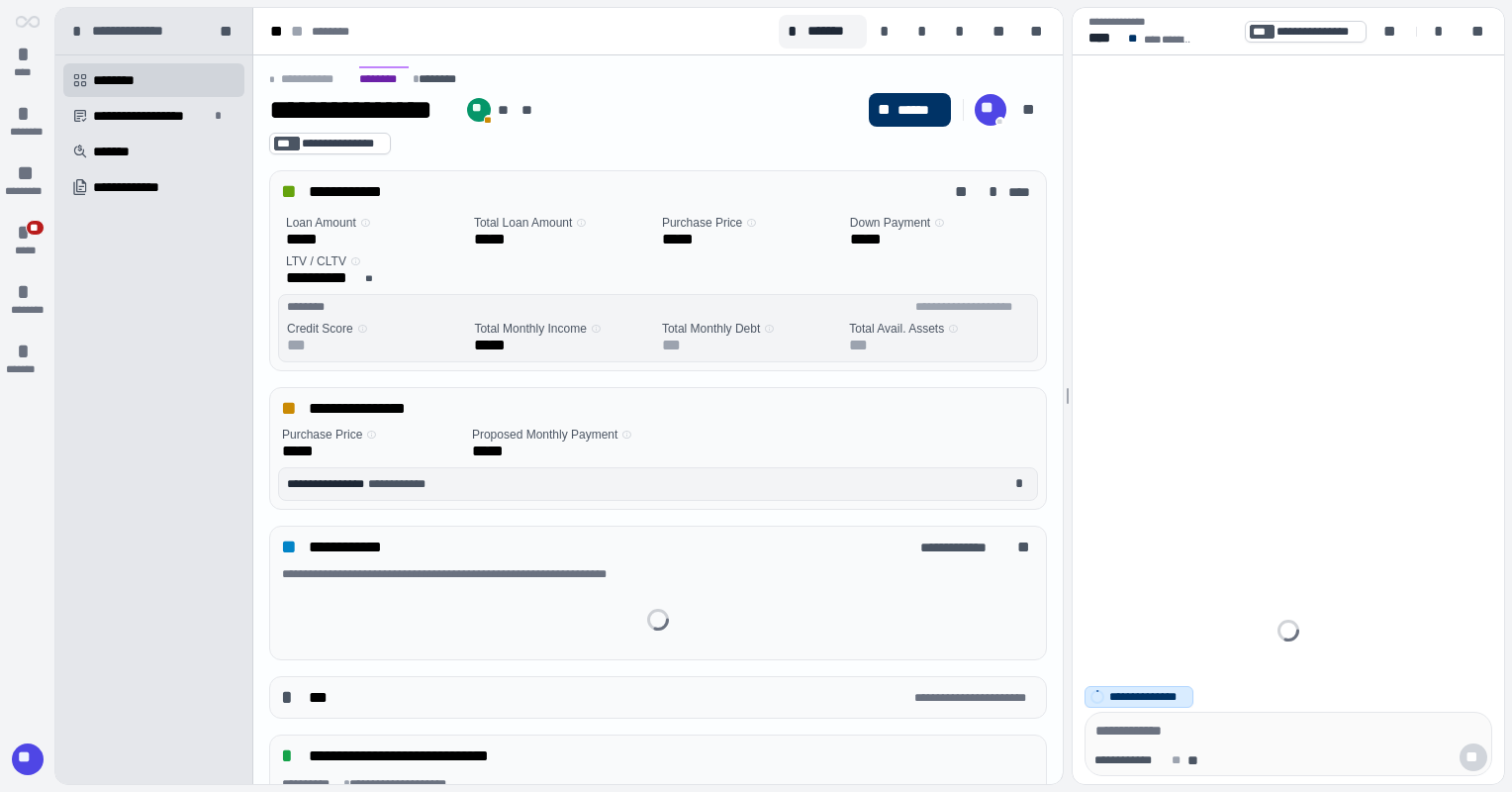 scroll, scrollTop: 0, scrollLeft: 0, axis: both 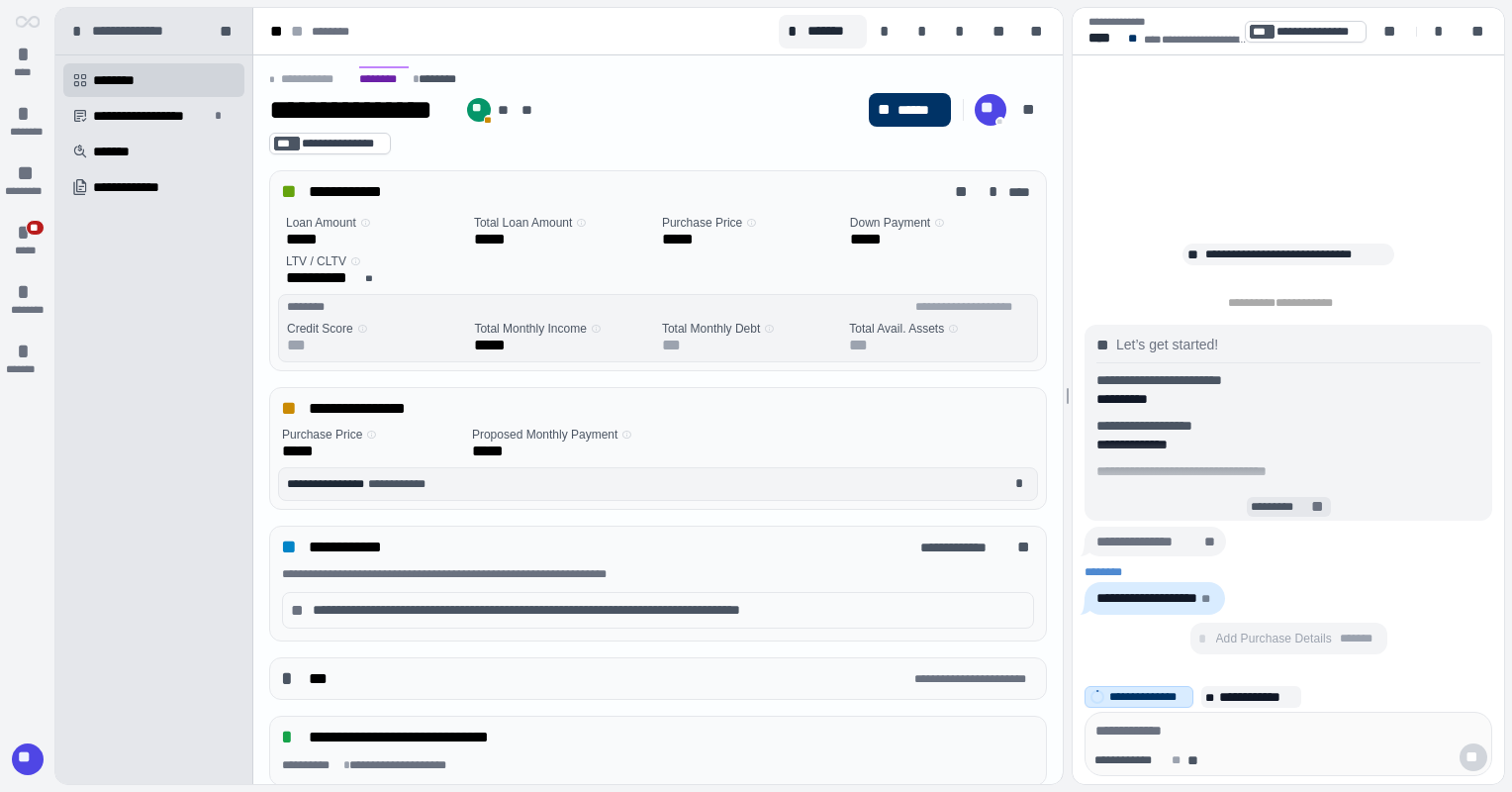 click on "*********" at bounding box center (1278, 507) 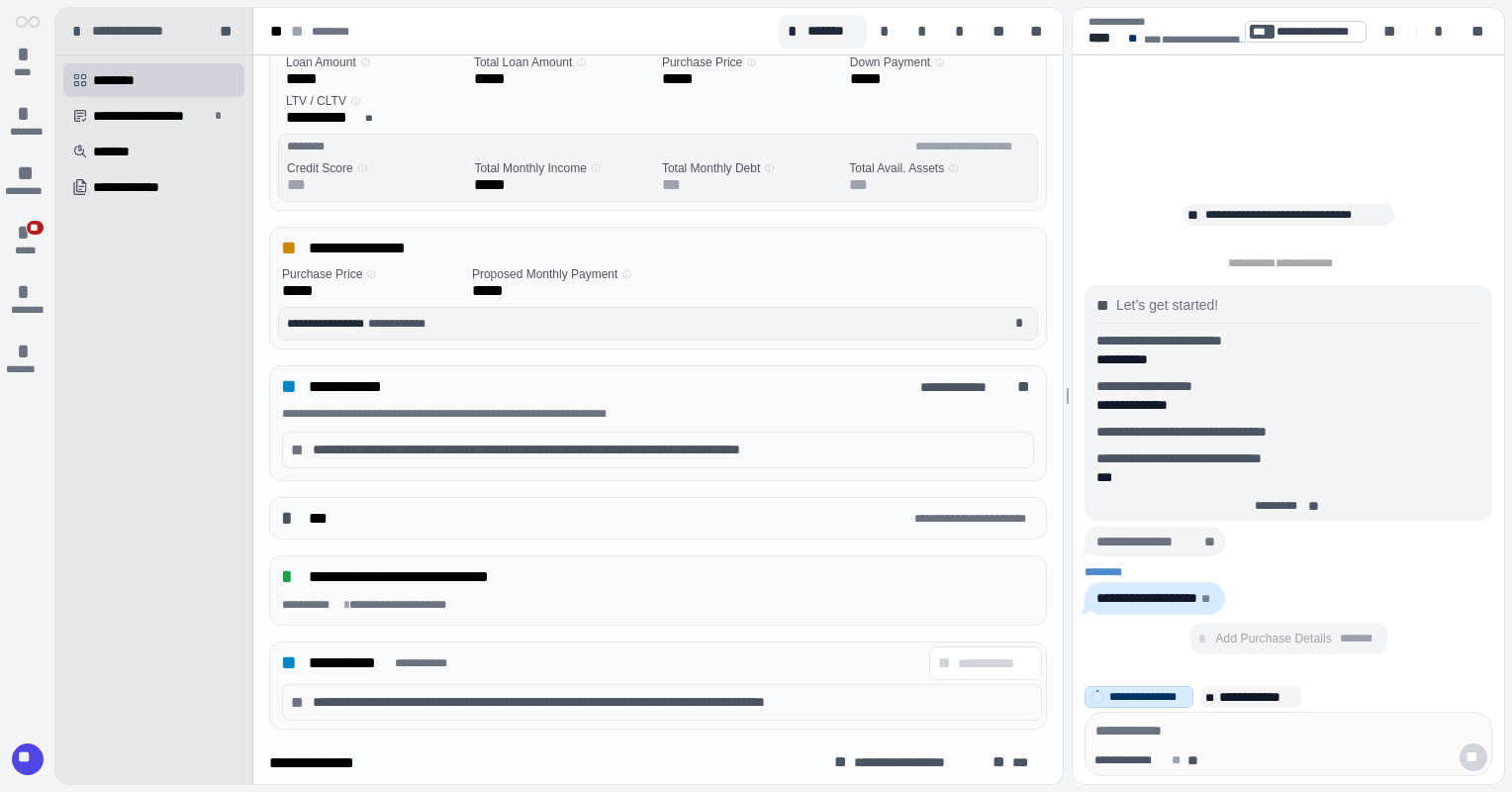 scroll, scrollTop: 220, scrollLeft: 0, axis: vertical 